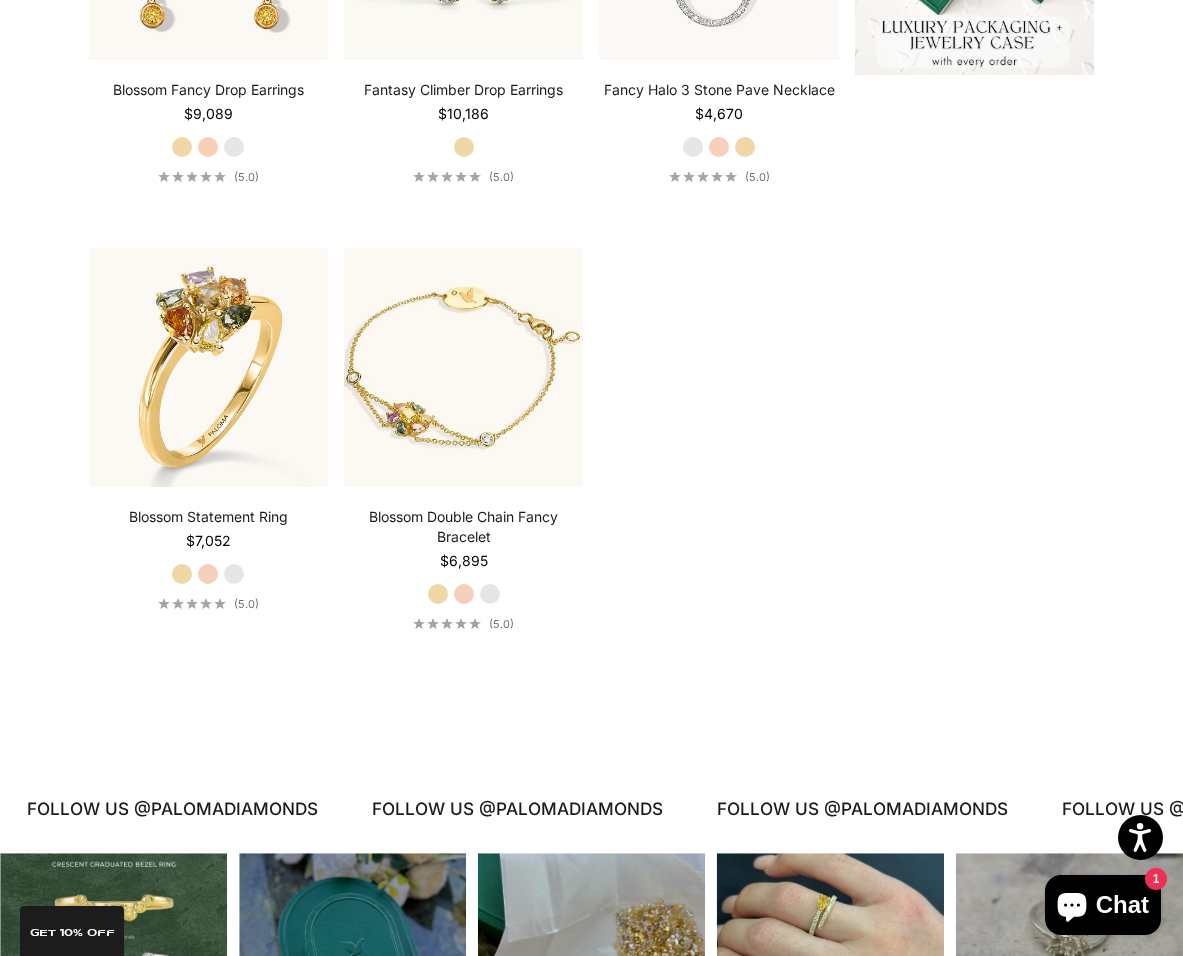 scroll, scrollTop: 0, scrollLeft: 0, axis: both 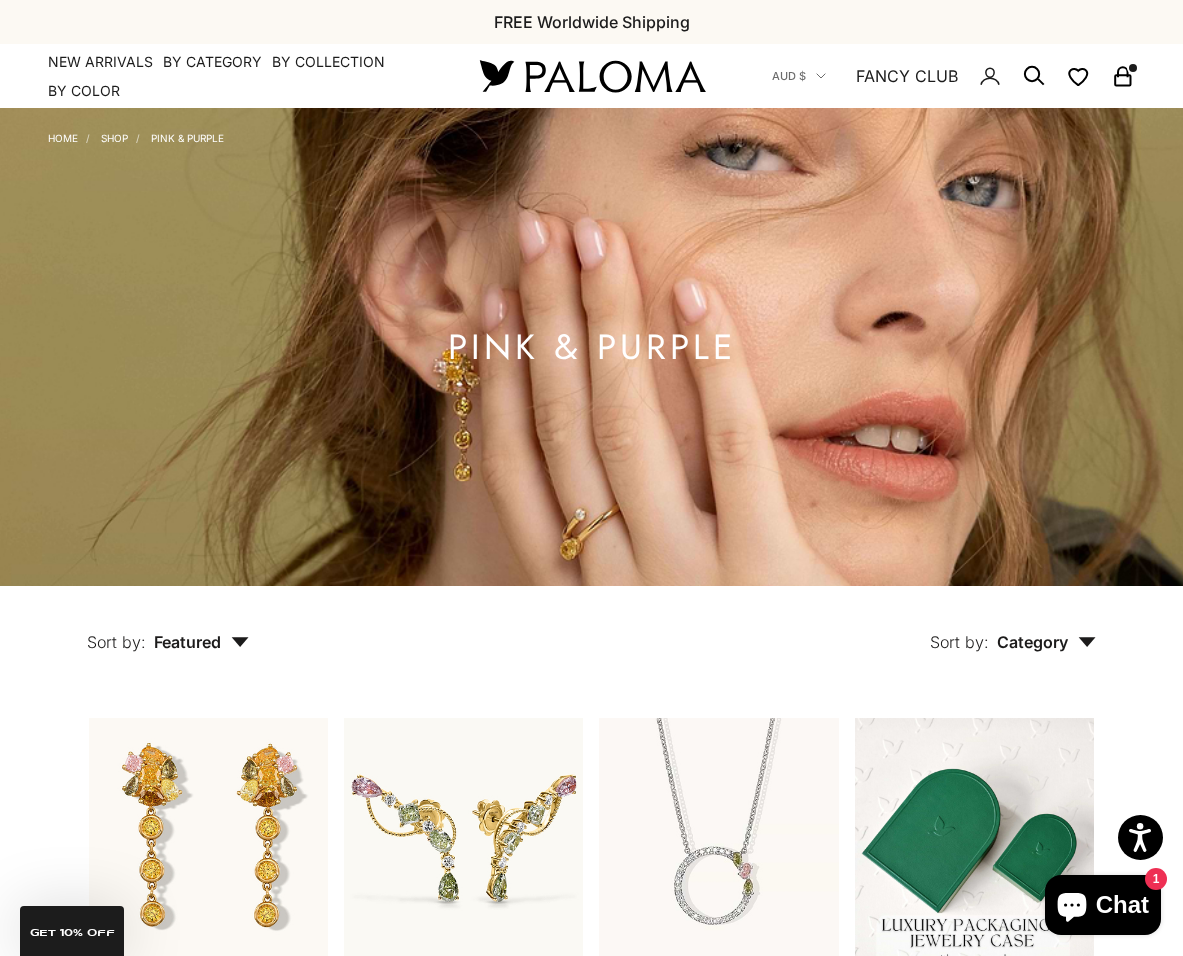 click on "Shop" at bounding box center [114, 138] 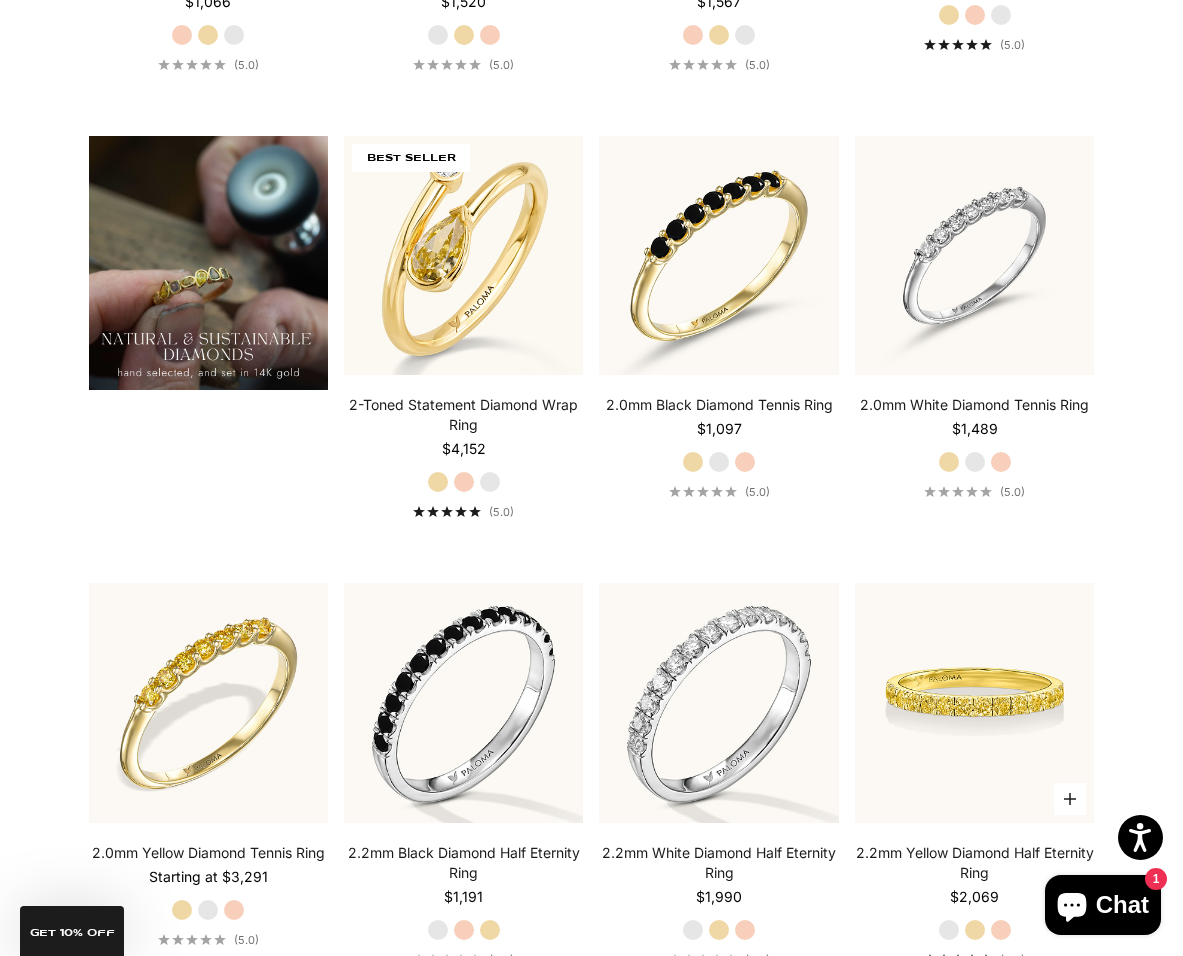 scroll, scrollTop: 1170, scrollLeft: 0, axis: vertical 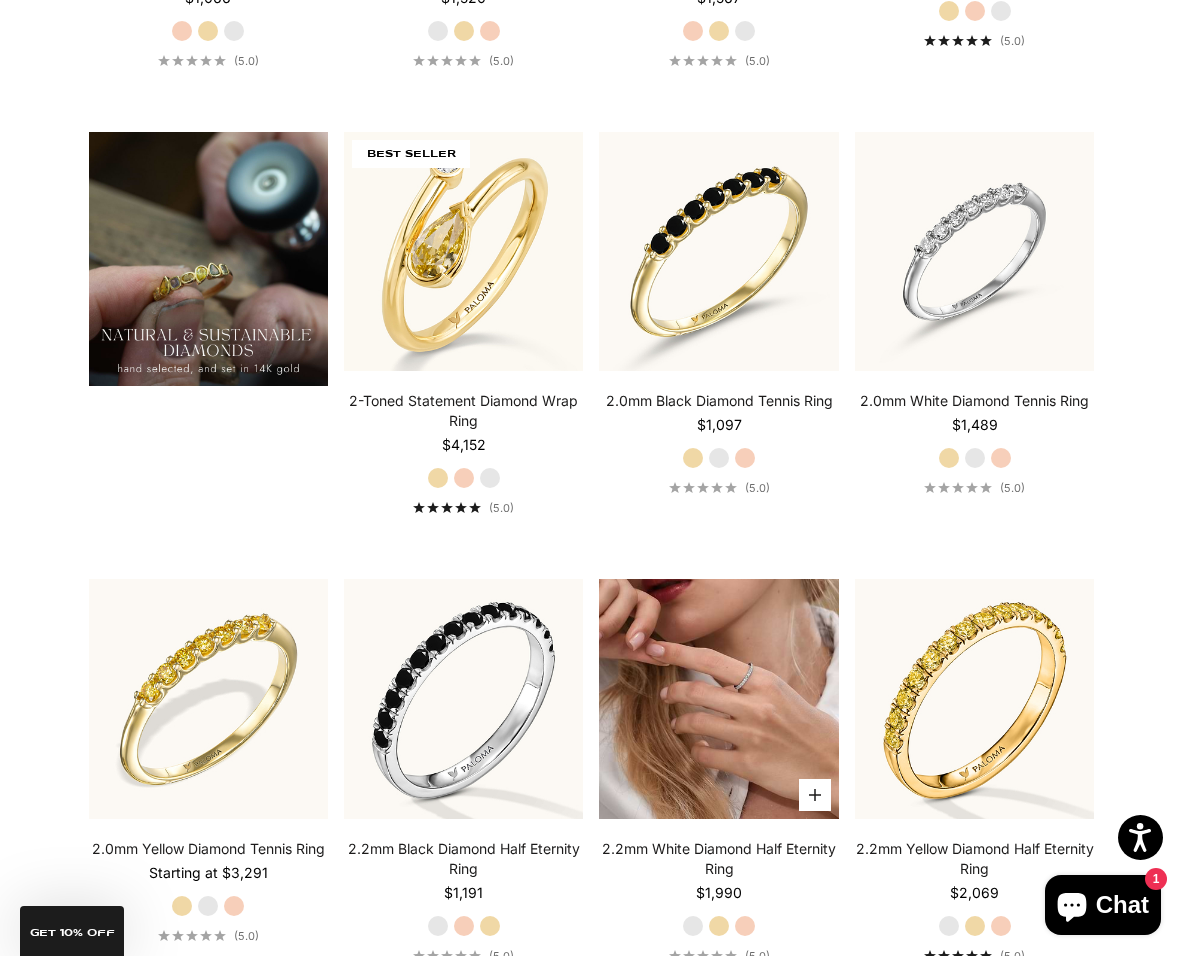 click at bounding box center (718, 698) 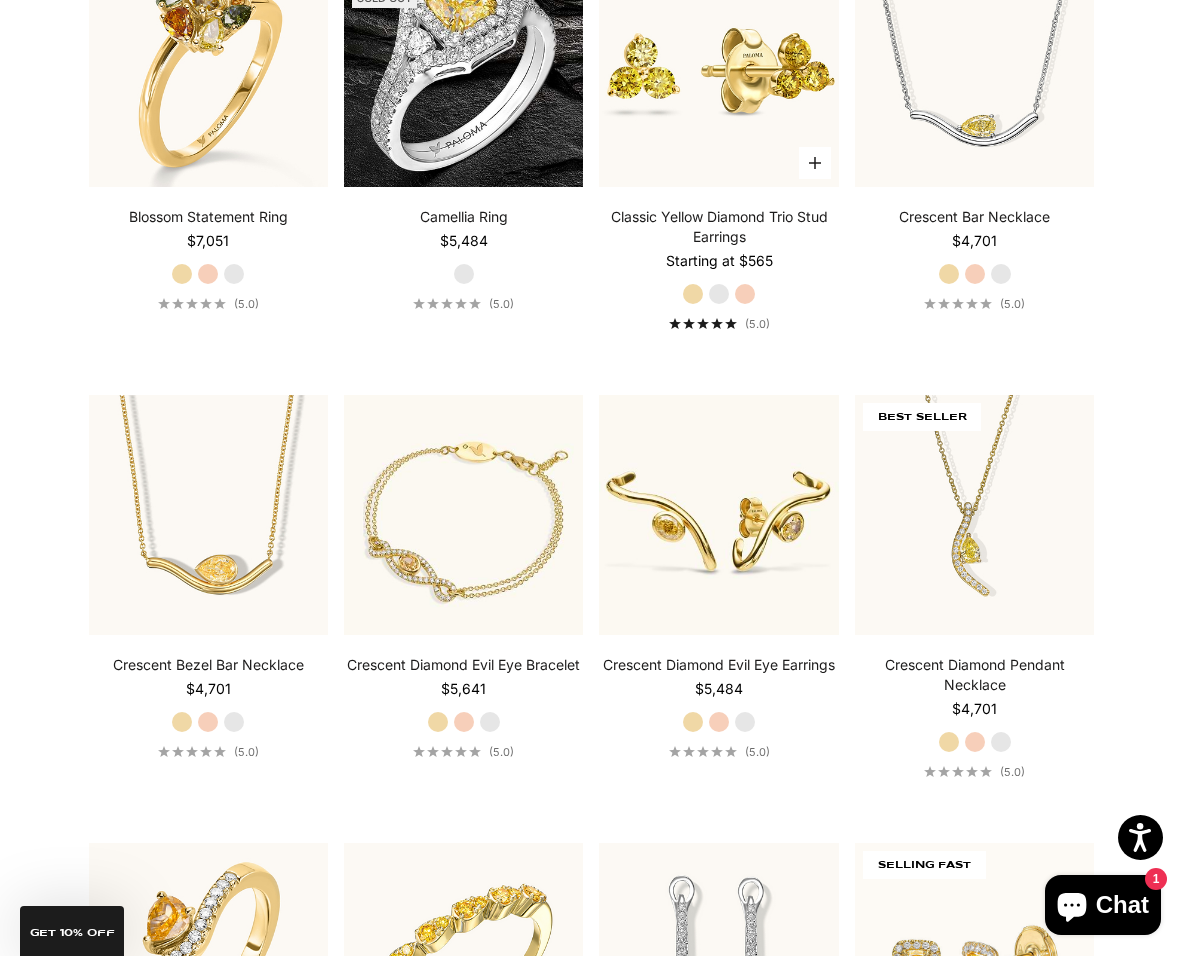 scroll, scrollTop: 4447, scrollLeft: 0, axis: vertical 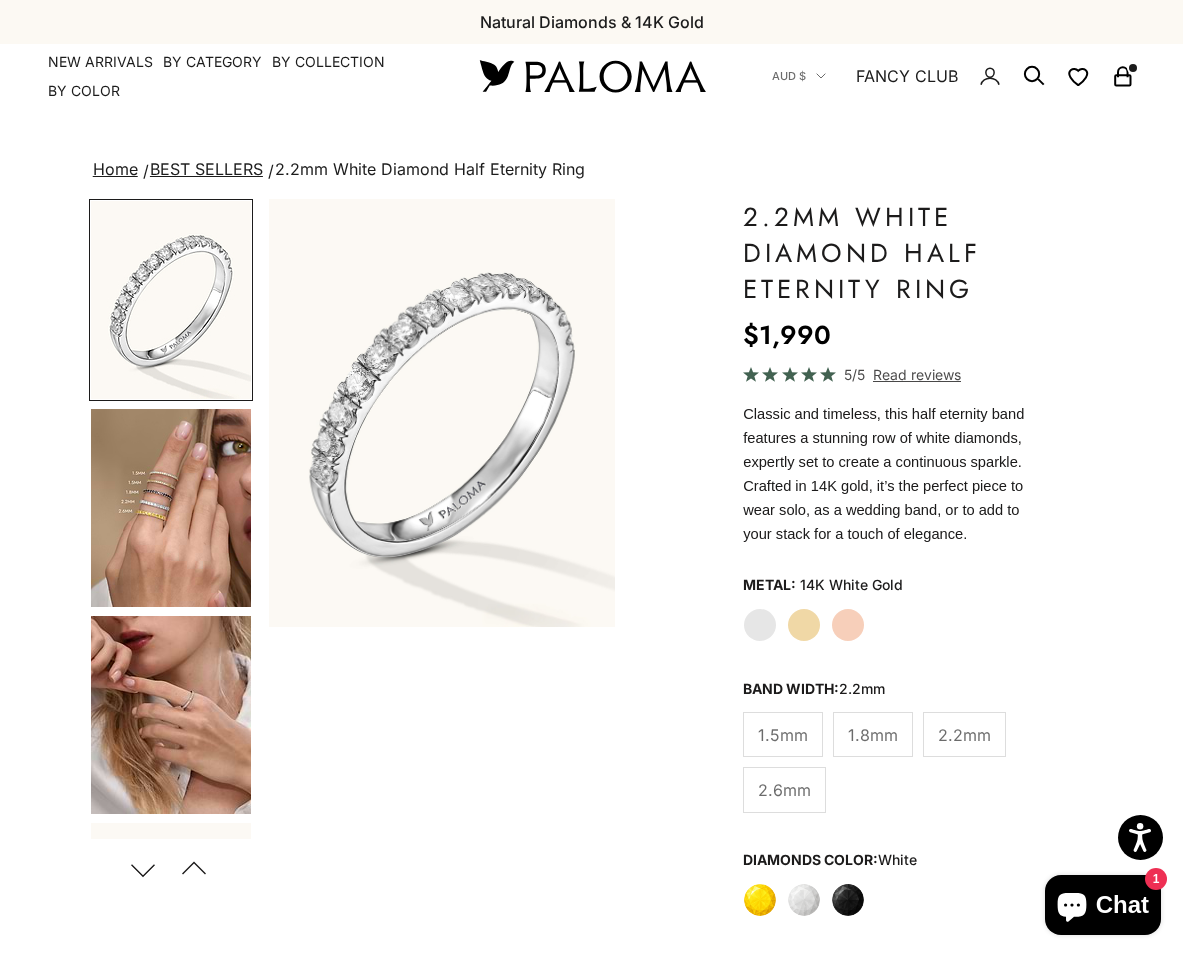 click at bounding box center (171, 715) 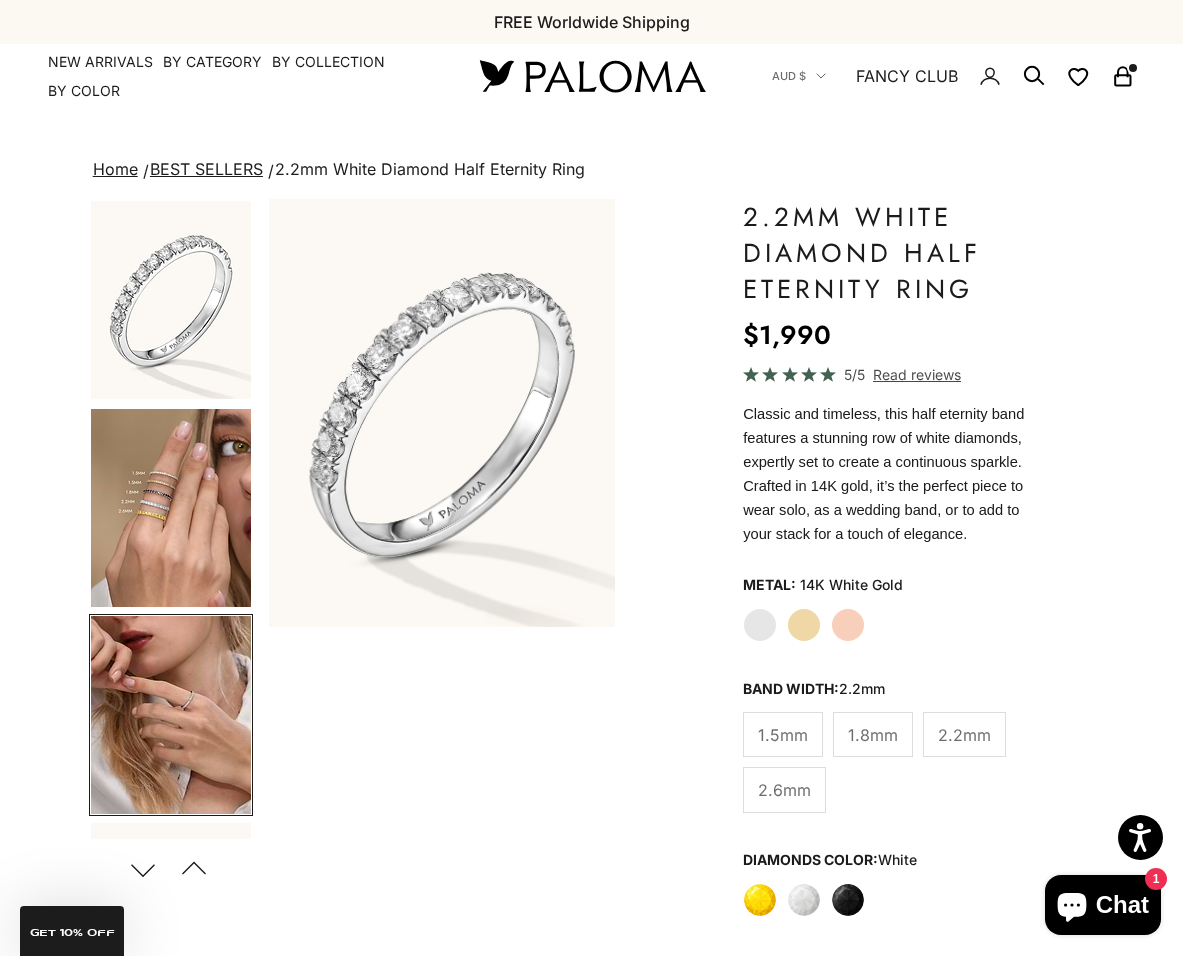 scroll, scrollTop: 194, scrollLeft: 0, axis: vertical 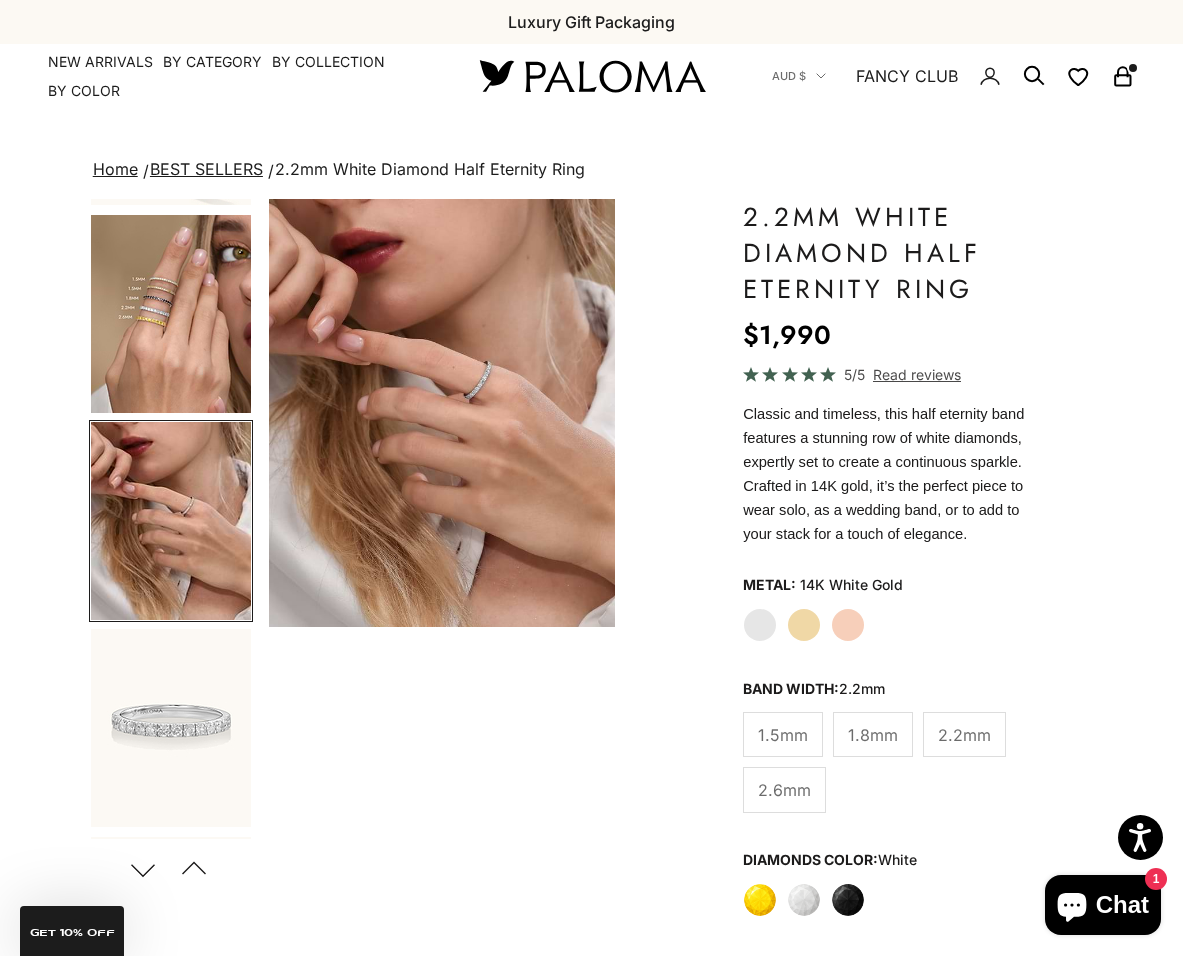 click at bounding box center (171, 728) 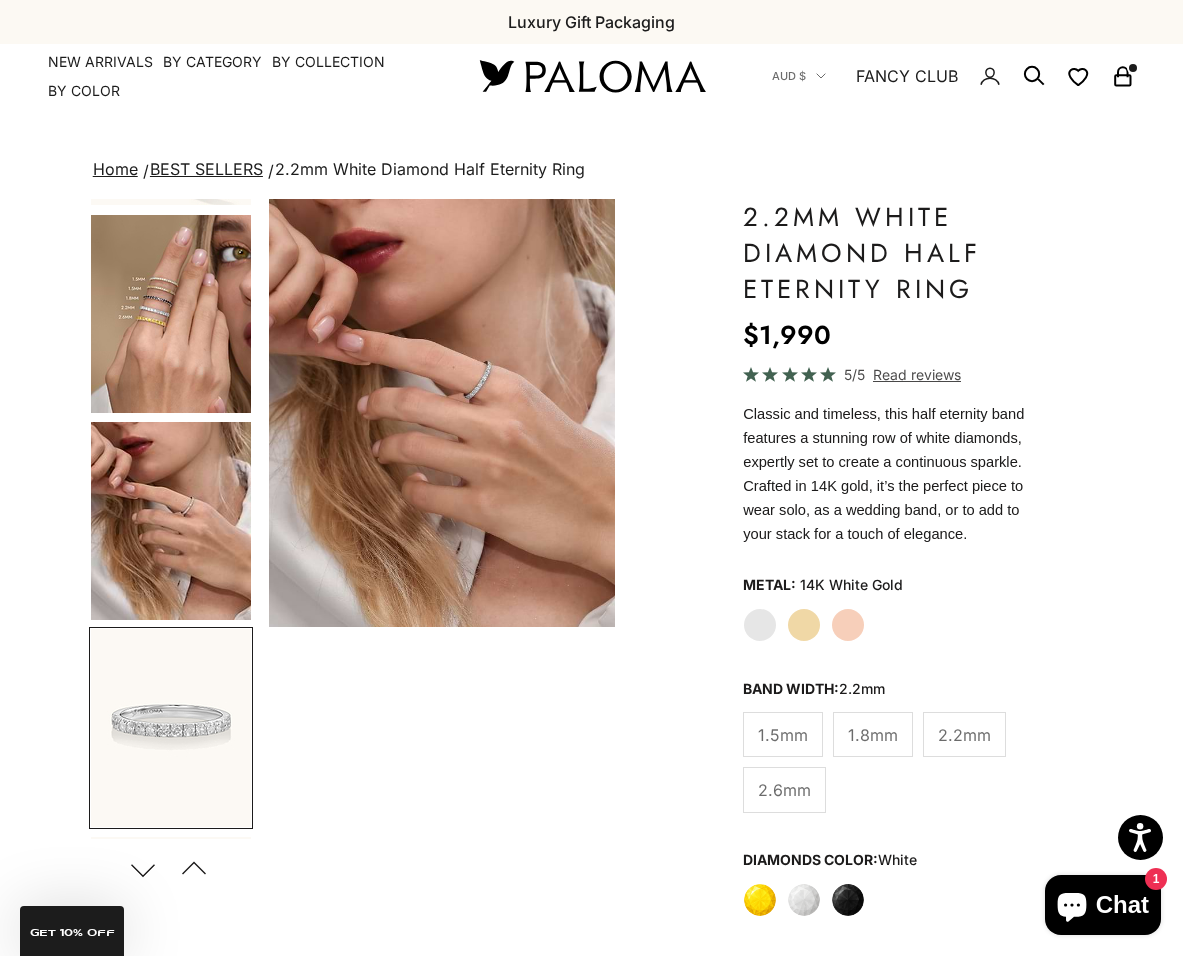 scroll, scrollTop: 0, scrollLeft: 1111, axis: horizontal 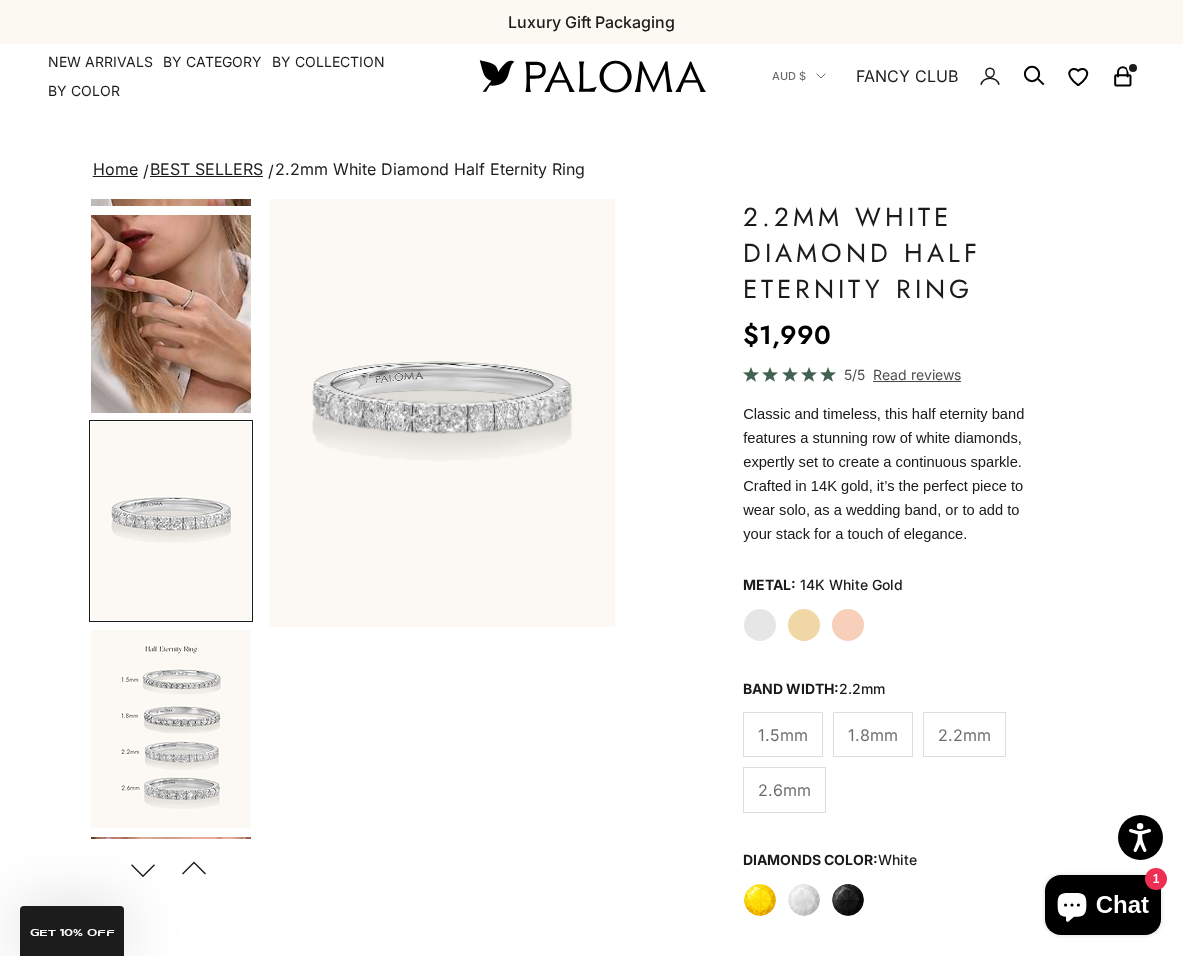 click at bounding box center [171, 729] 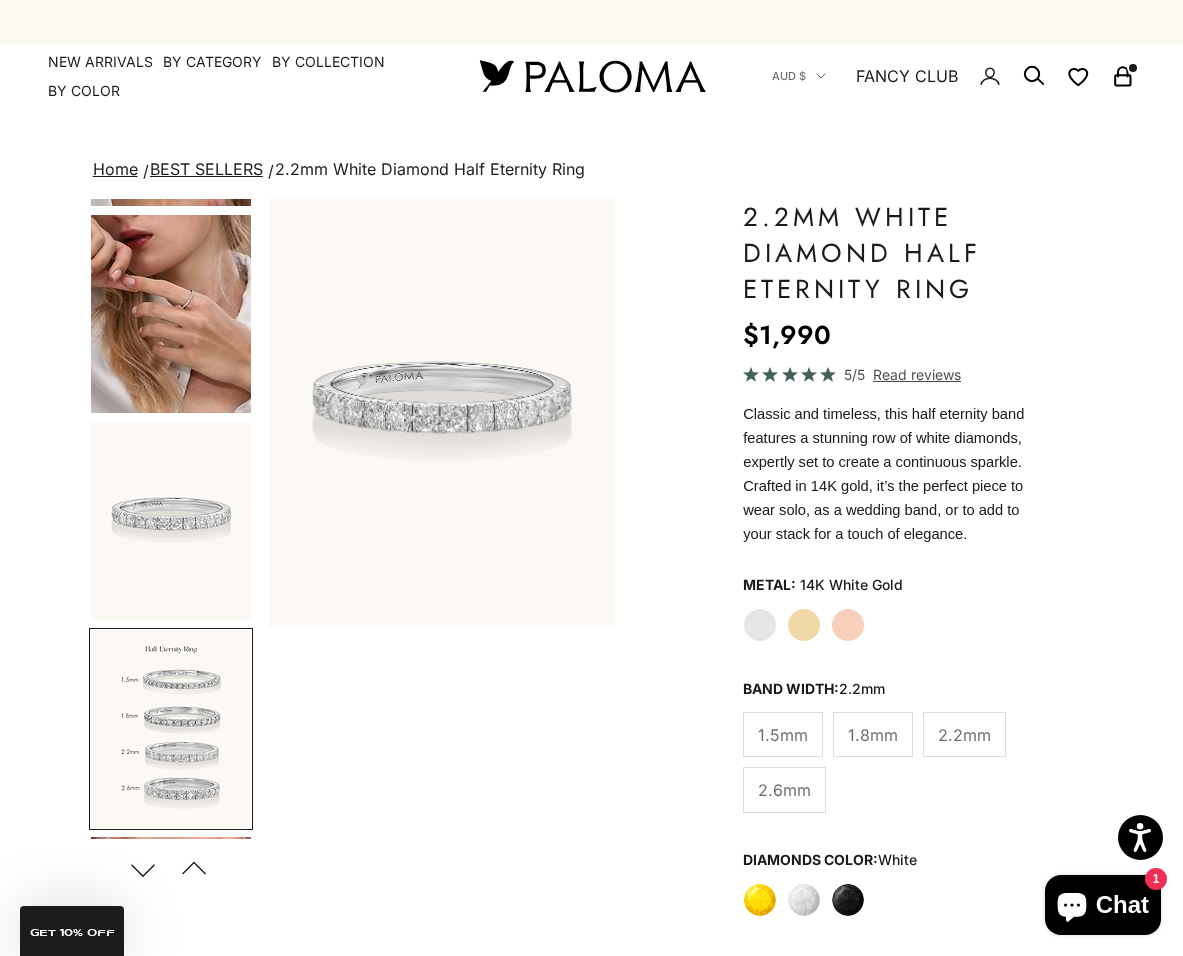 scroll, scrollTop: 0, scrollLeft: 1482, axis: horizontal 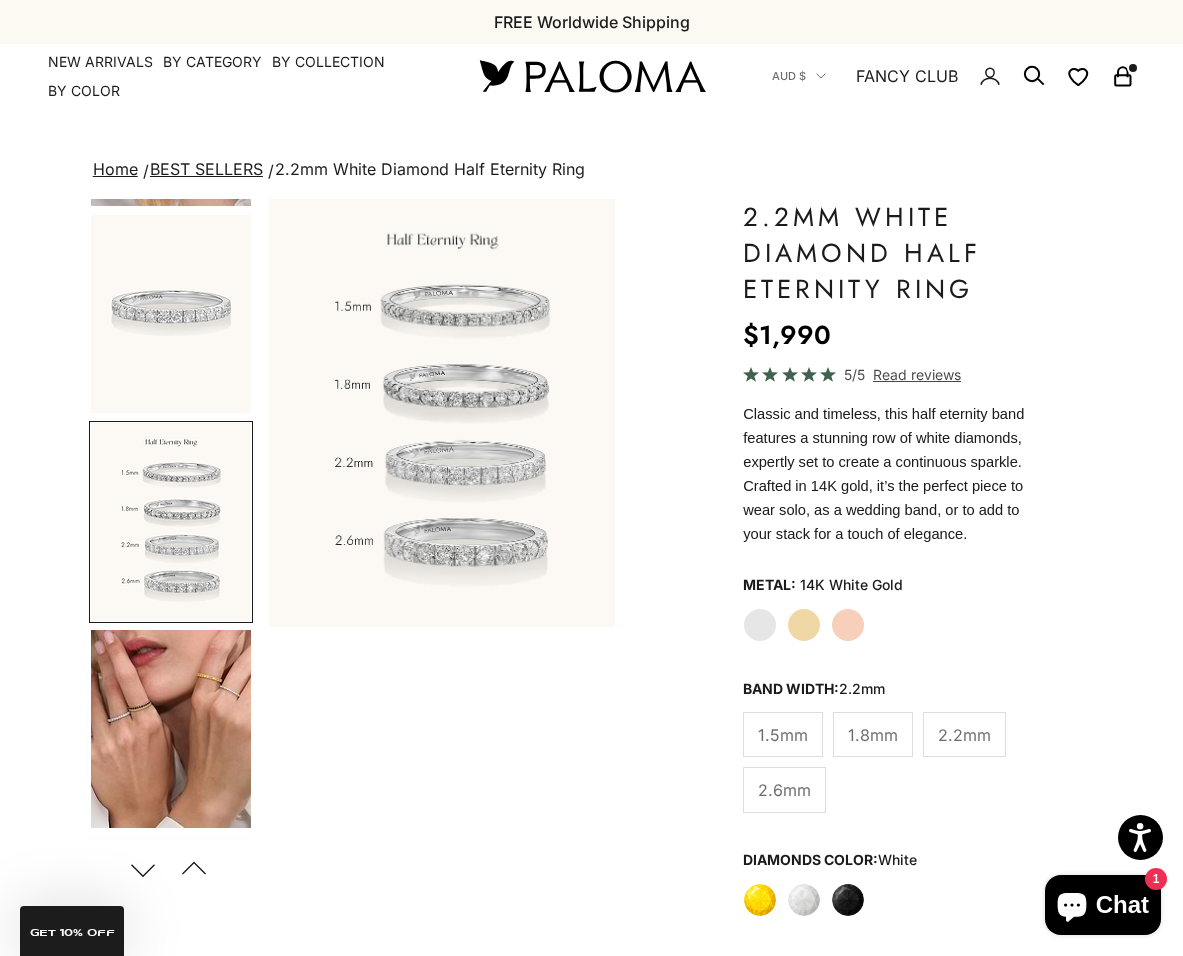 click at bounding box center (171, 729) 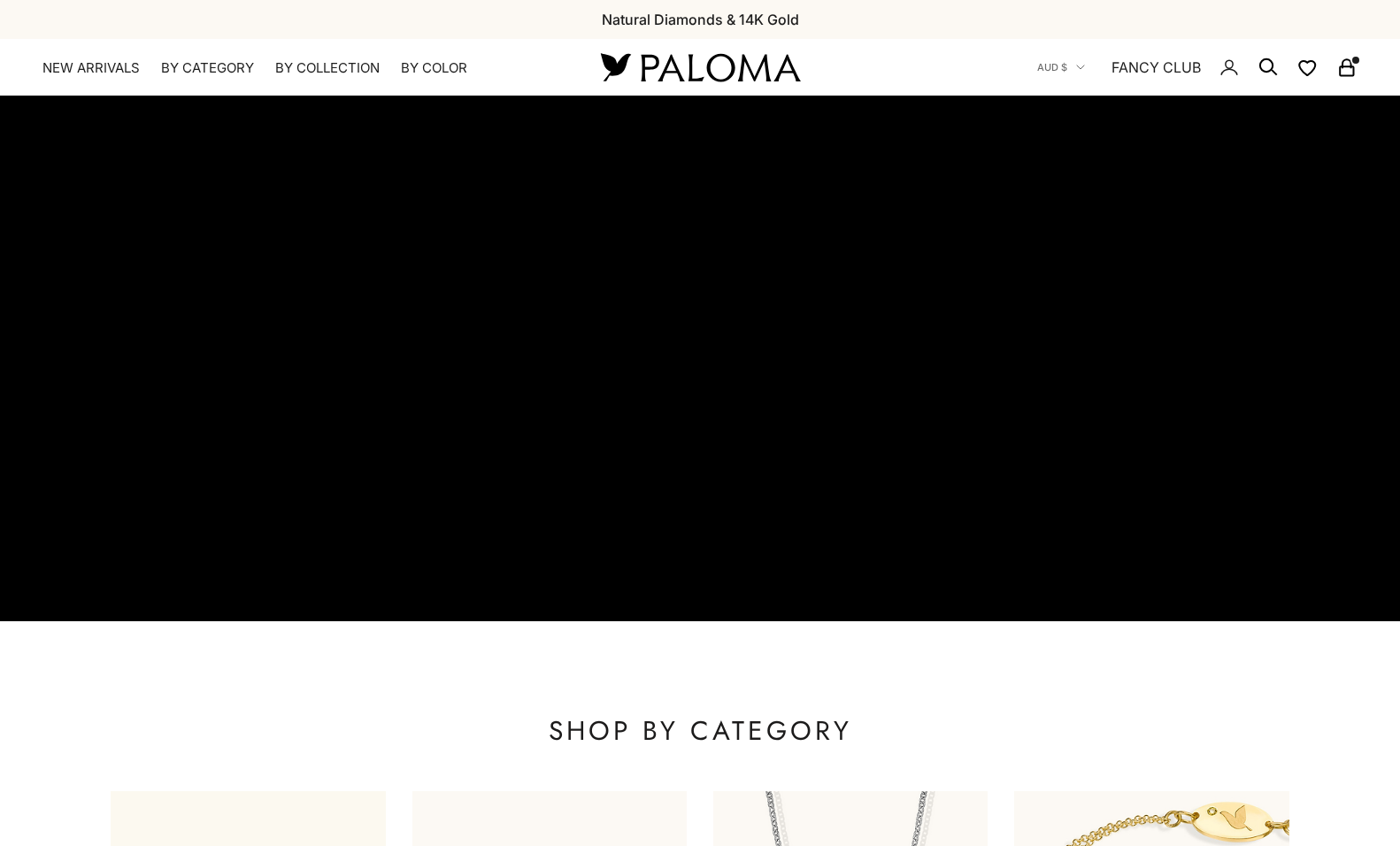 scroll, scrollTop: 0, scrollLeft: 0, axis: both 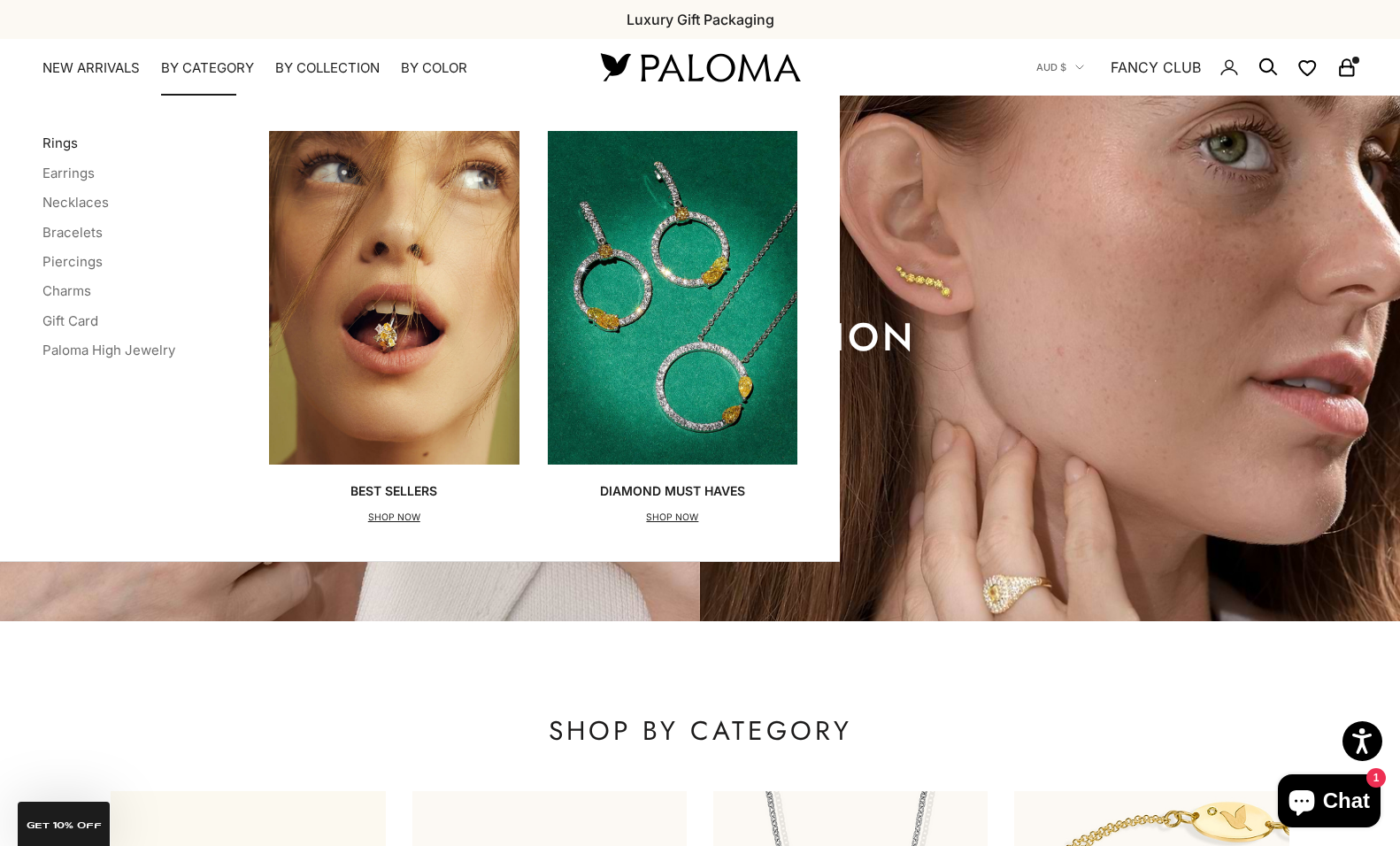 click on "Rings" at bounding box center (60, 142) 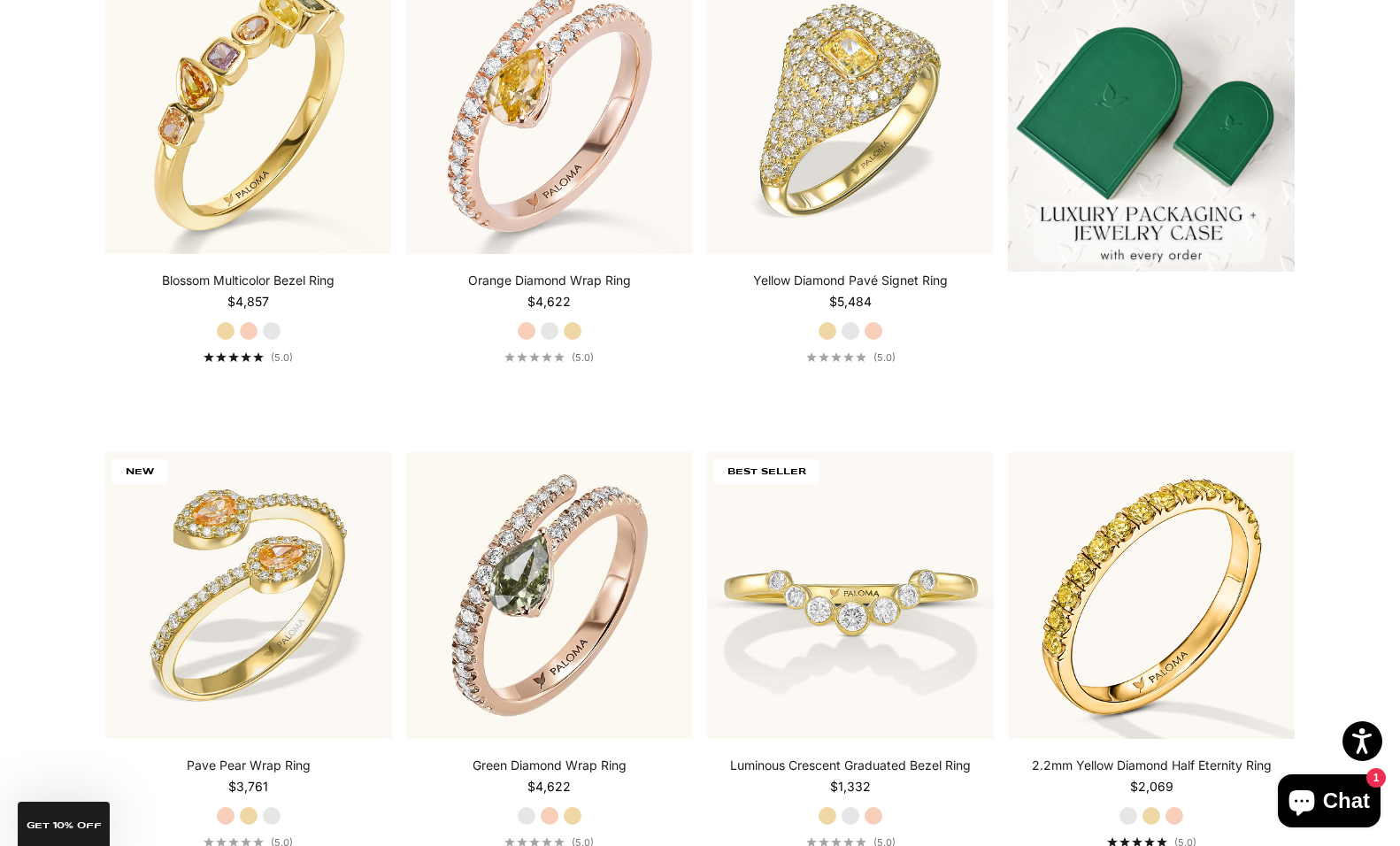 scroll, scrollTop: 0, scrollLeft: 0, axis: both 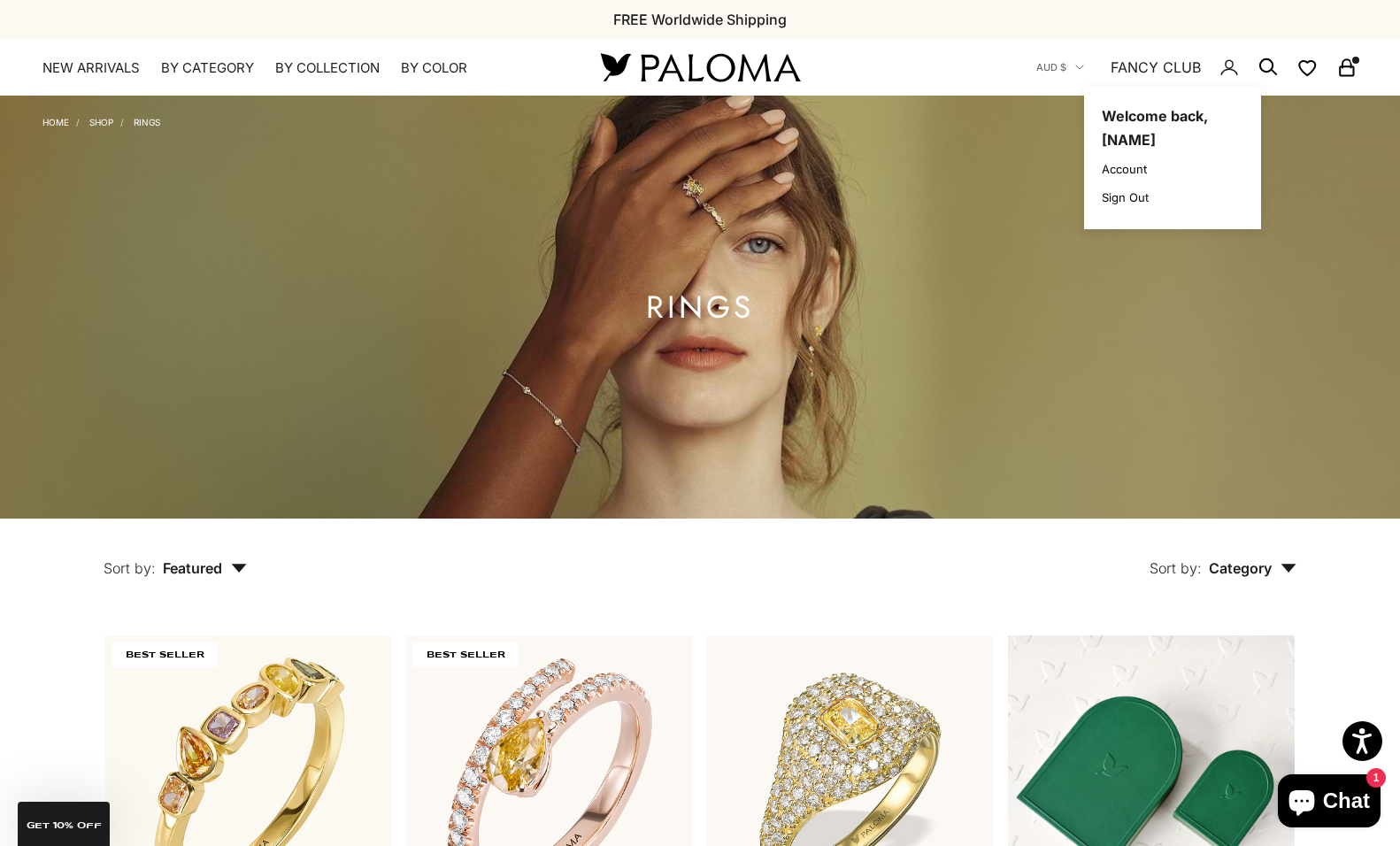 click on "Account" at bounding box center (1173, 169) 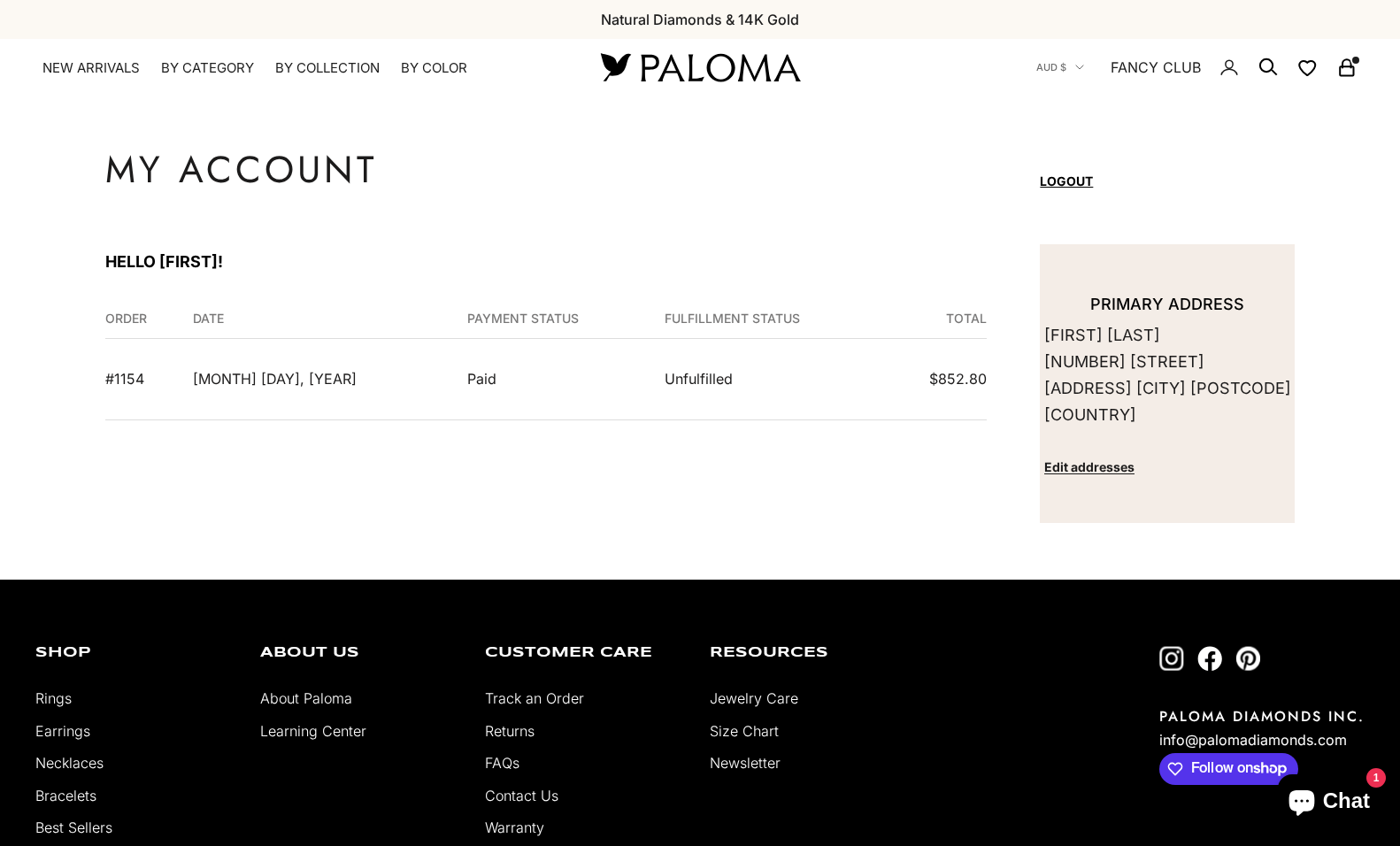 scroll, scrollTop: 0, scrollLeft: 0, axis: both 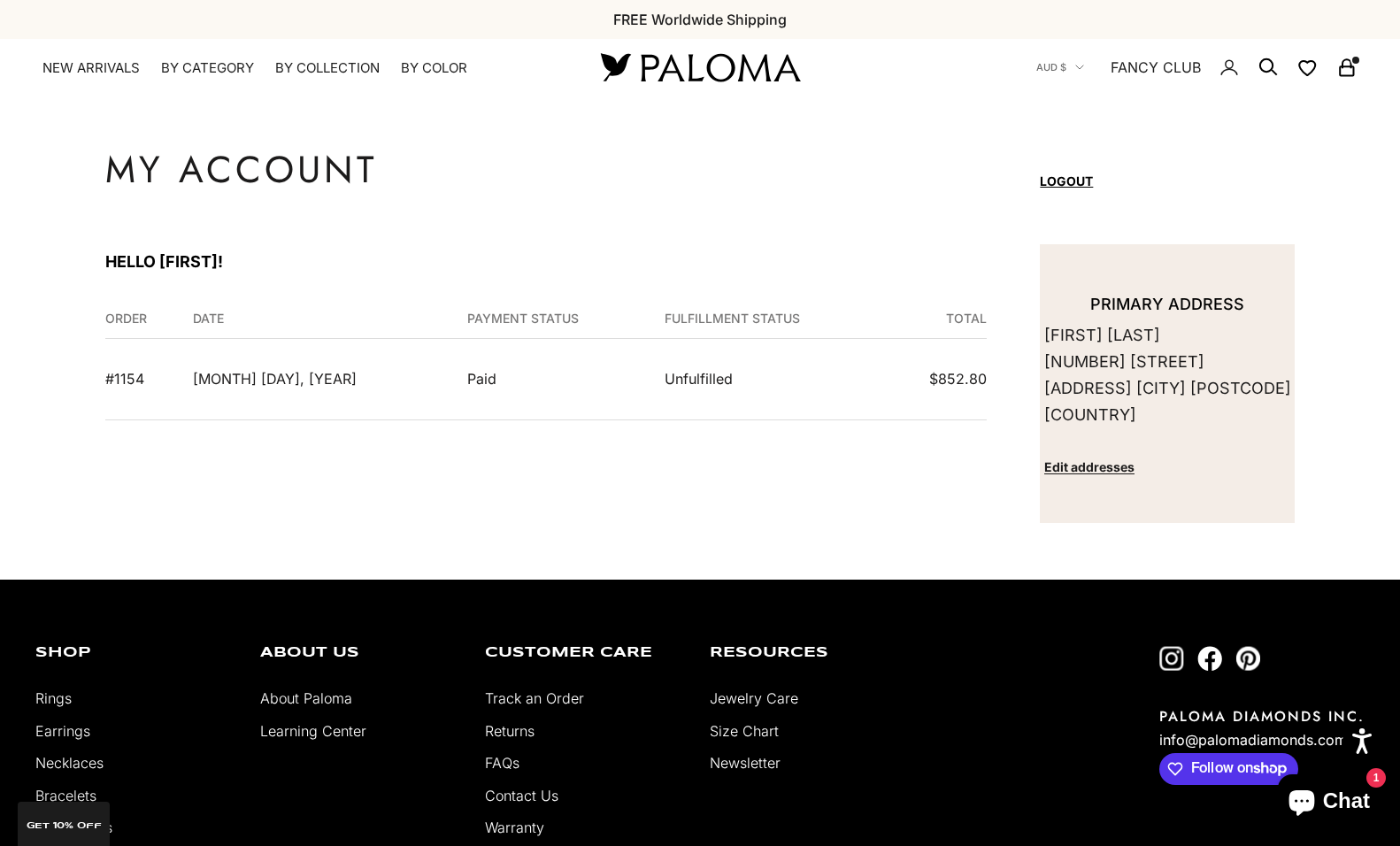 click on "August 3, 2025" at bounding box center (319, 379) 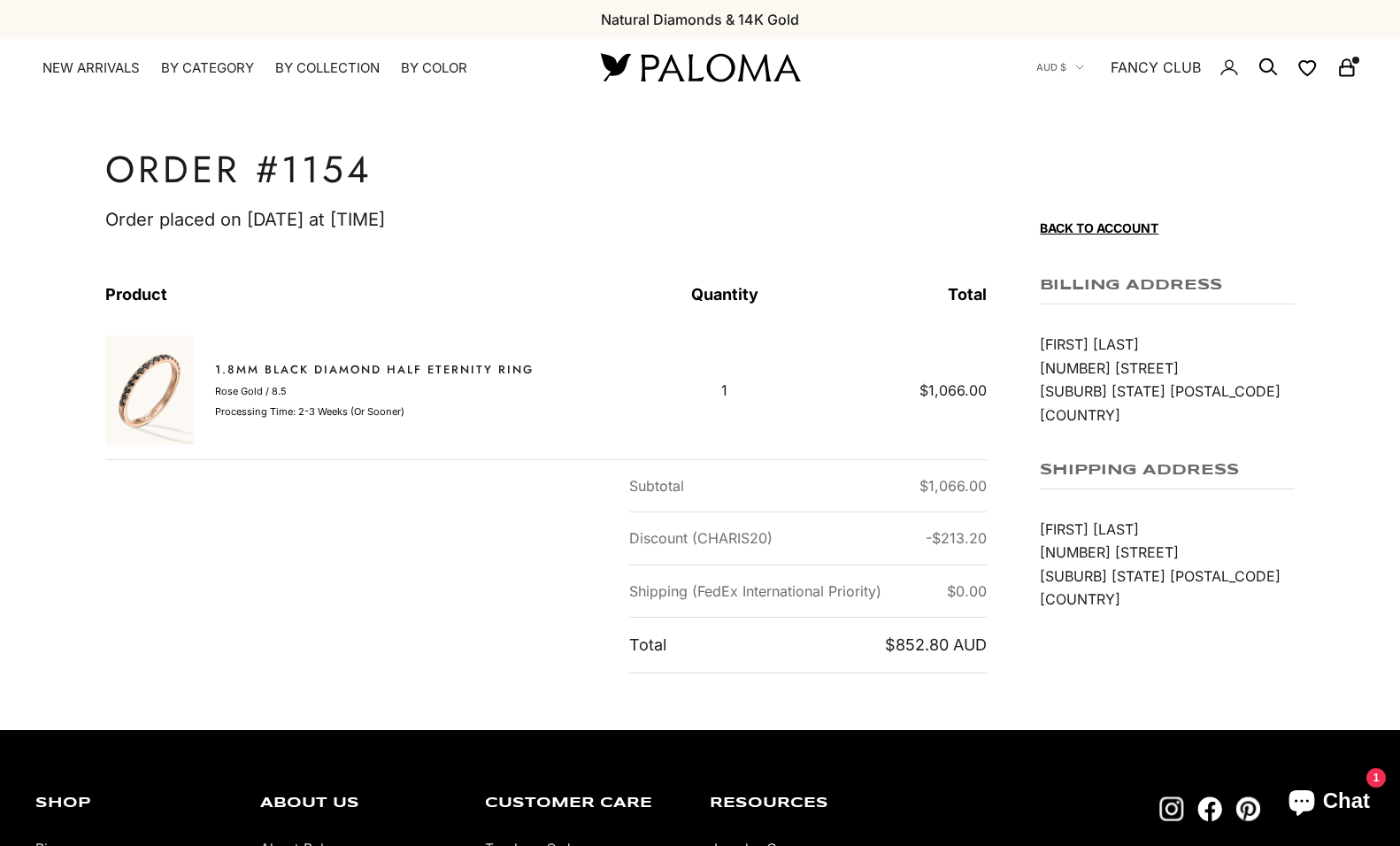 scroll, scrollTop: 0, scrollLeft: 0, axis: both 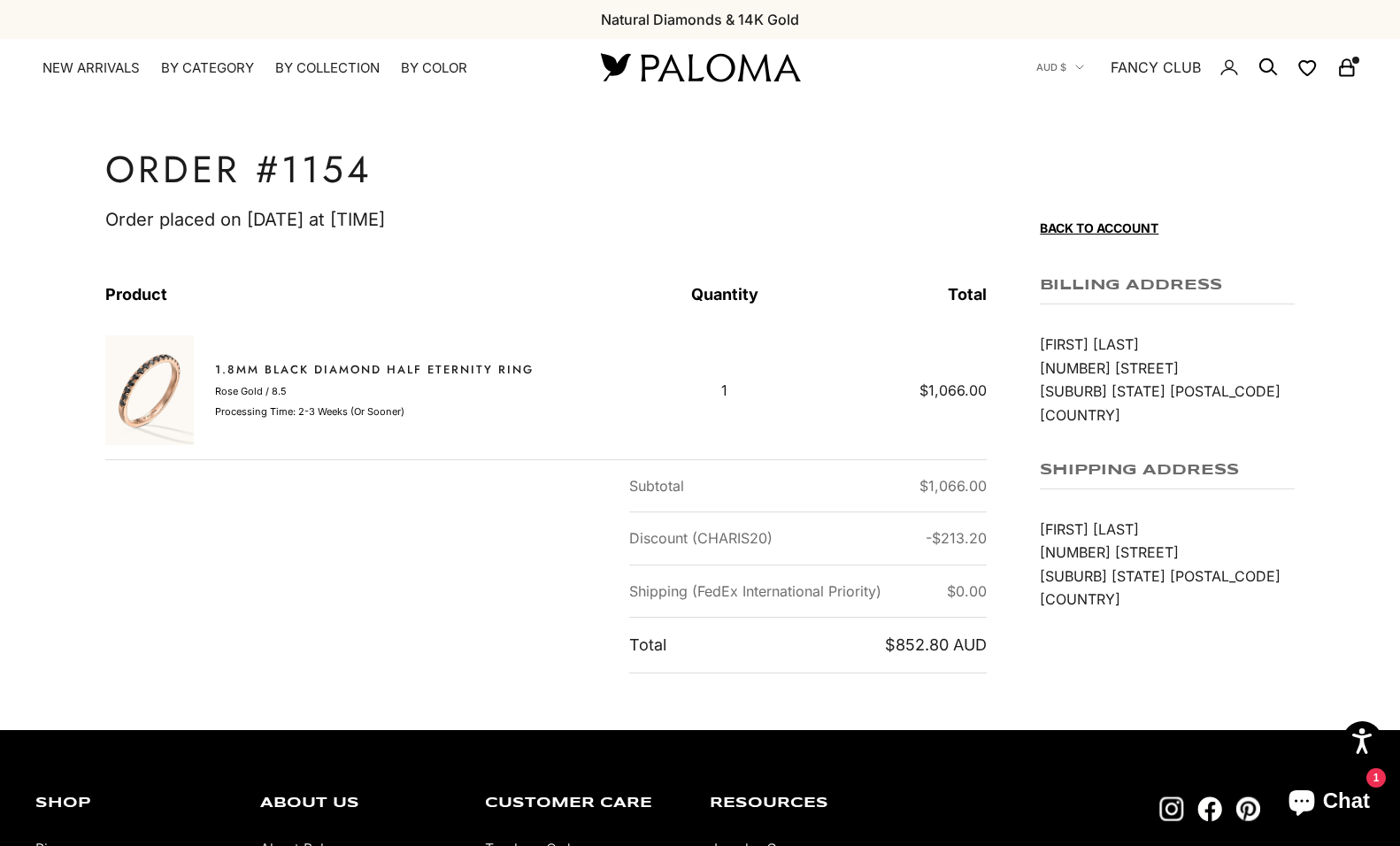 click at bounding box center (150, 389) 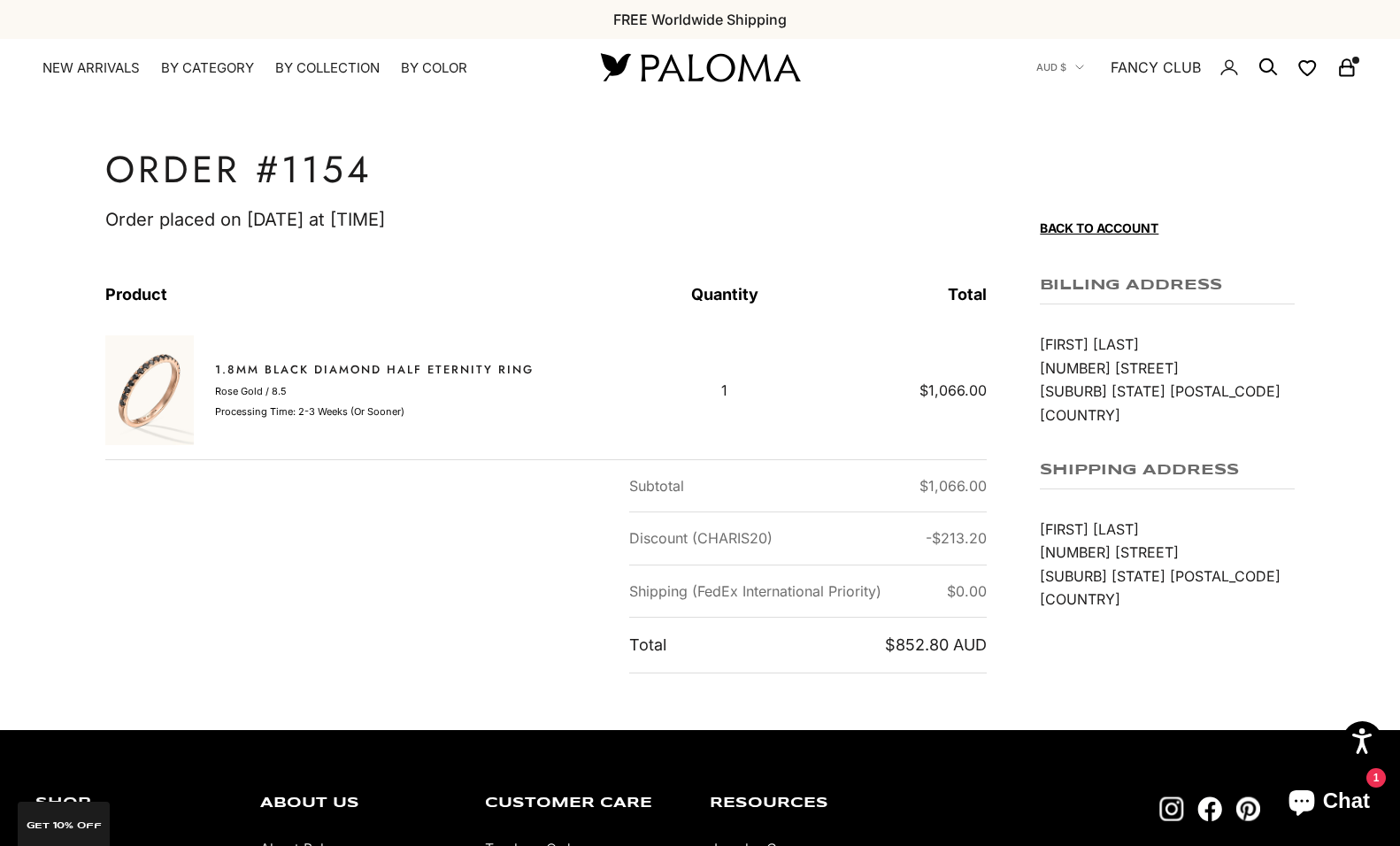 click on "1.8mm Black Diamond Half Eternity Ring" at bounding box center (374, 370) 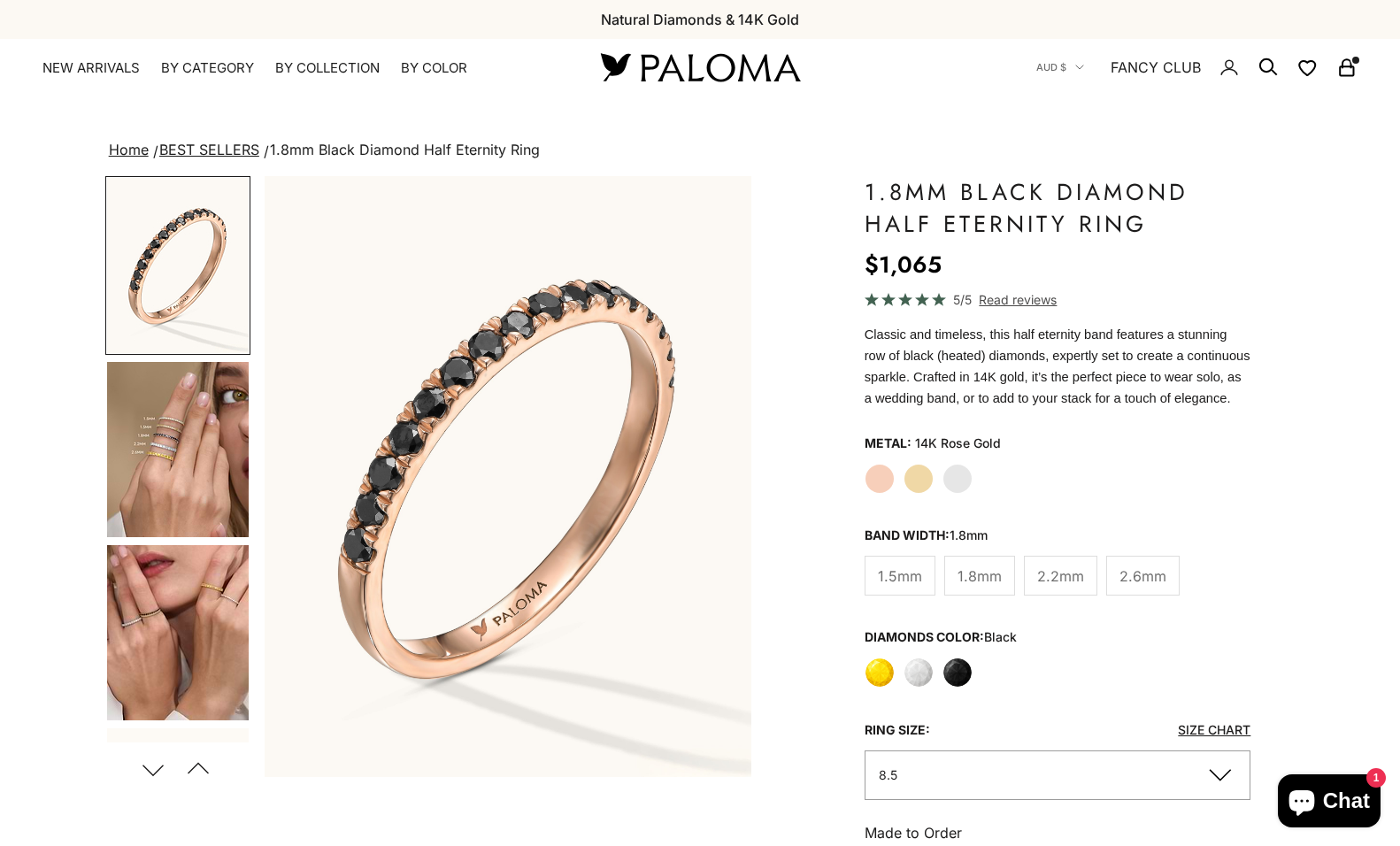 scroll, scrollTop: 0, scrollLeft: 0, axis: both 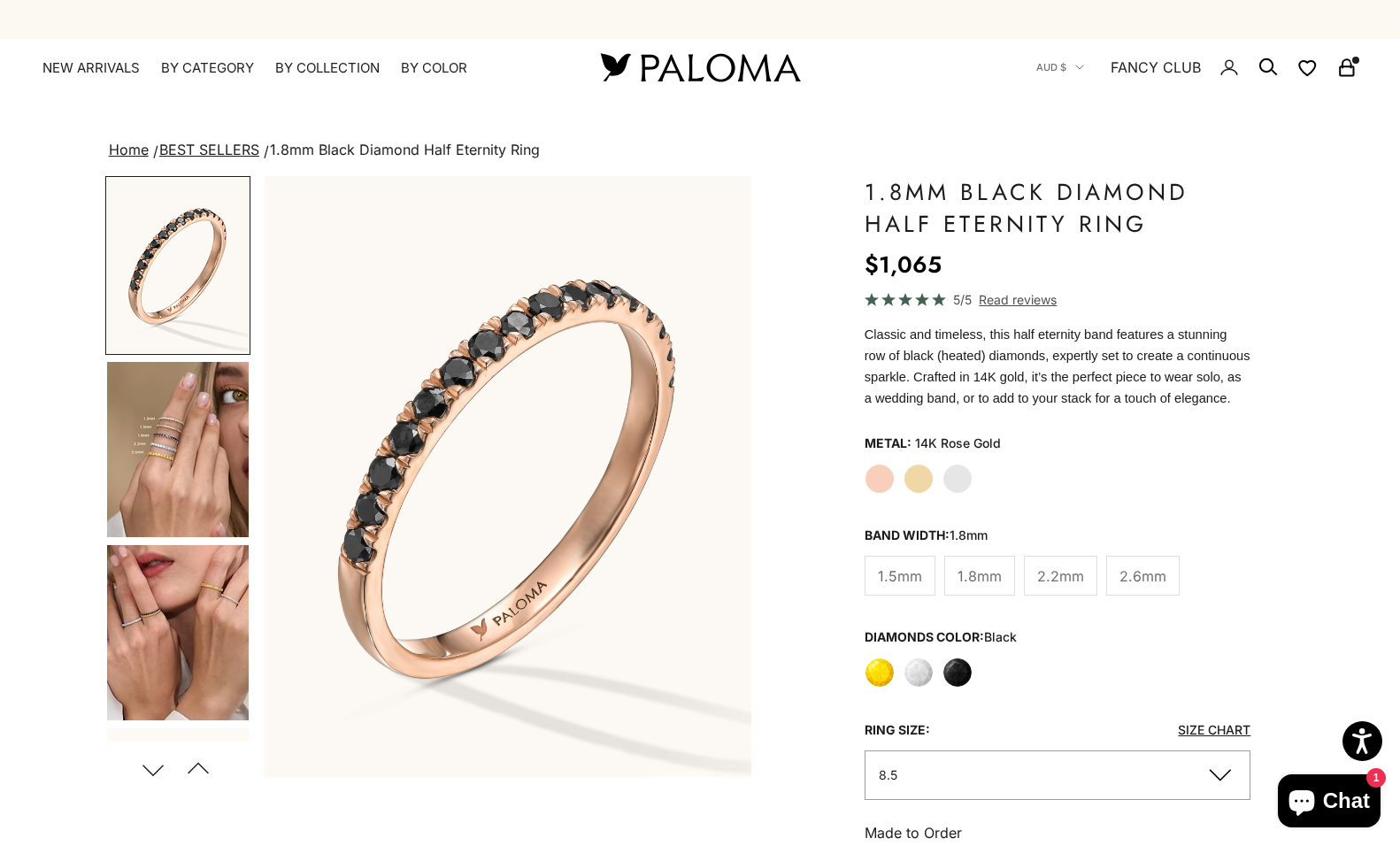 click at bounding box center (178, 450) 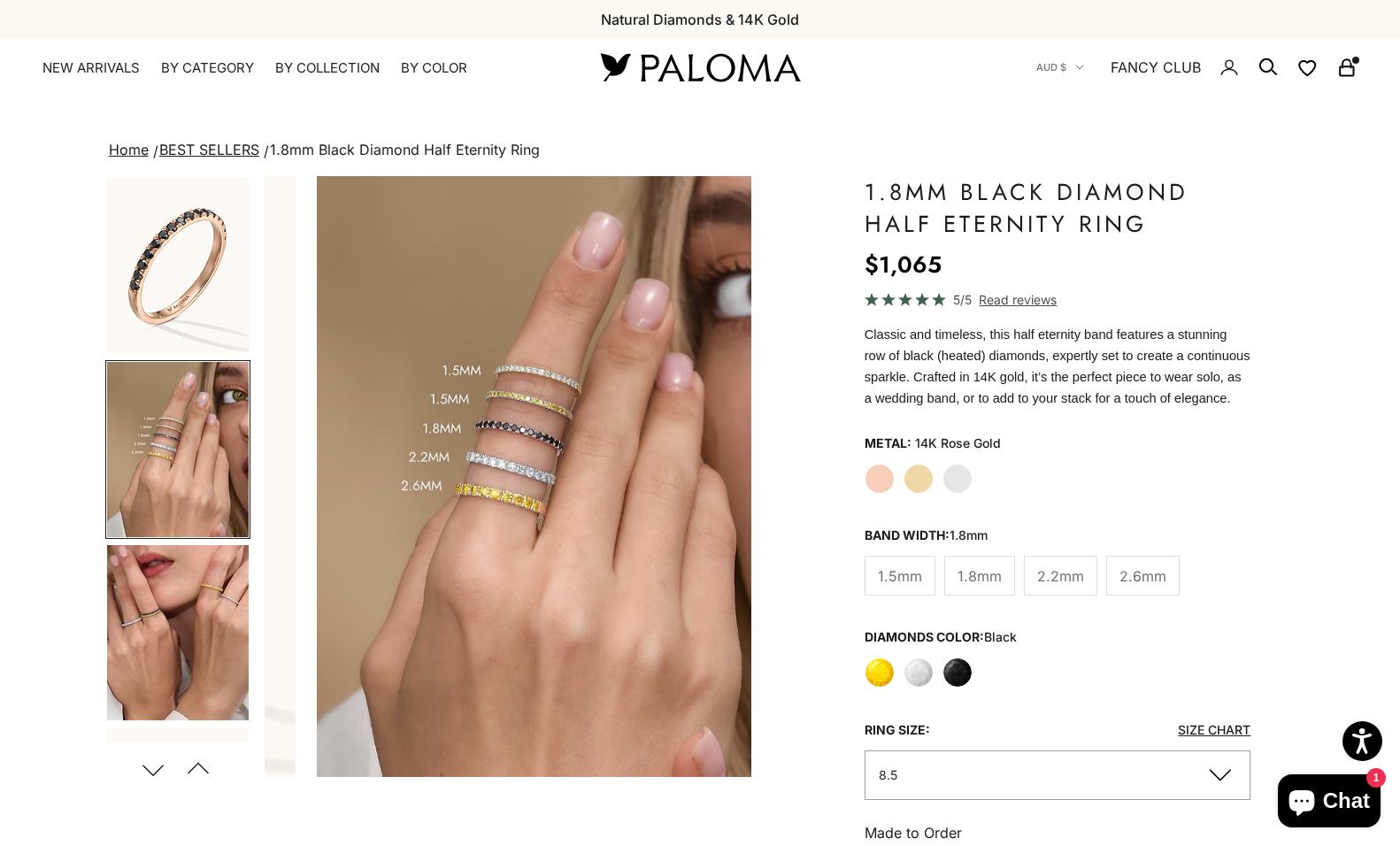scroll, scrollTop: 0, scrollLeft: 508, axis: horizontal 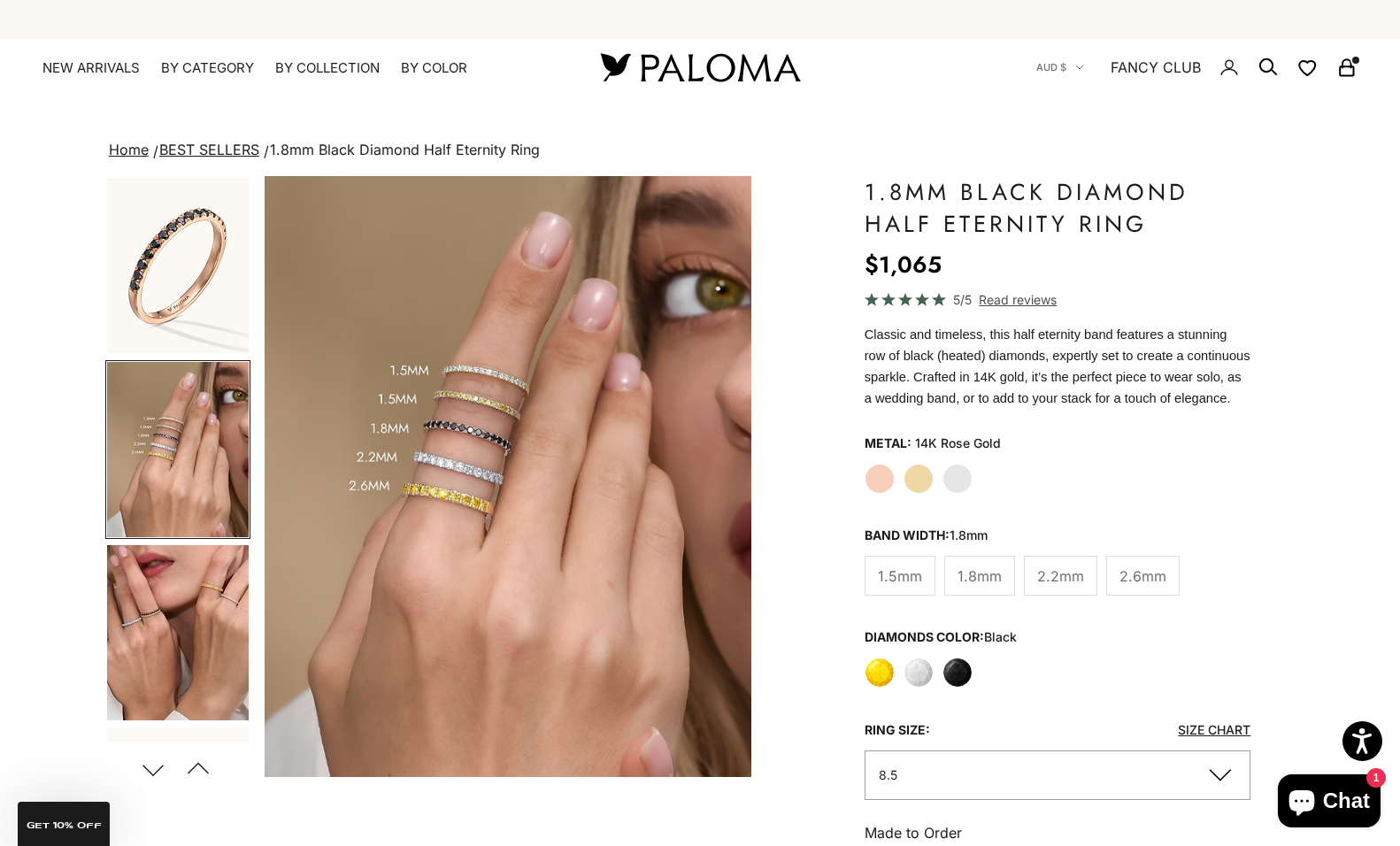 click at bounding box center (178, 633) 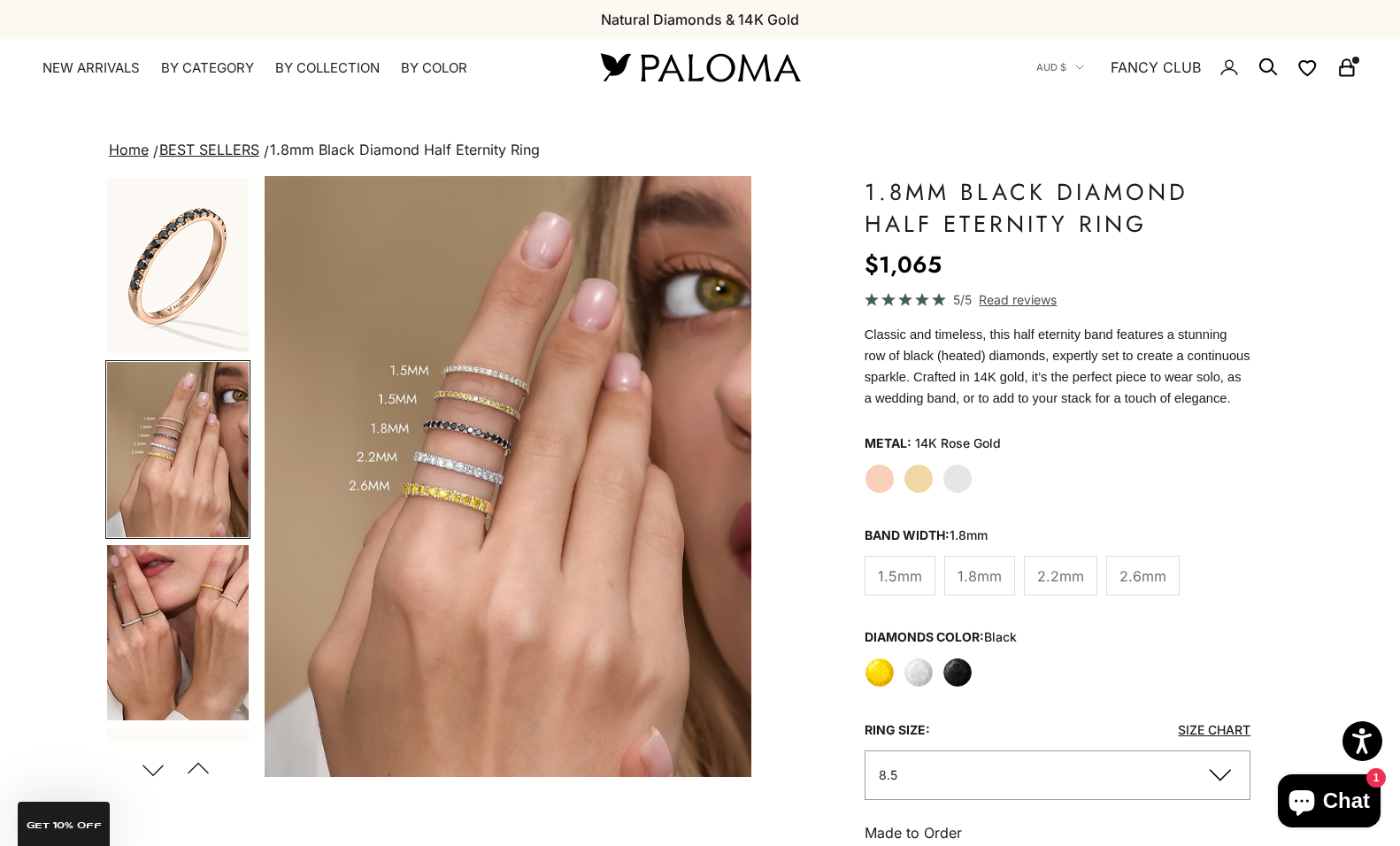 scroll, scrollTop: 0, scrollLeft: 1015, axis: horizontal 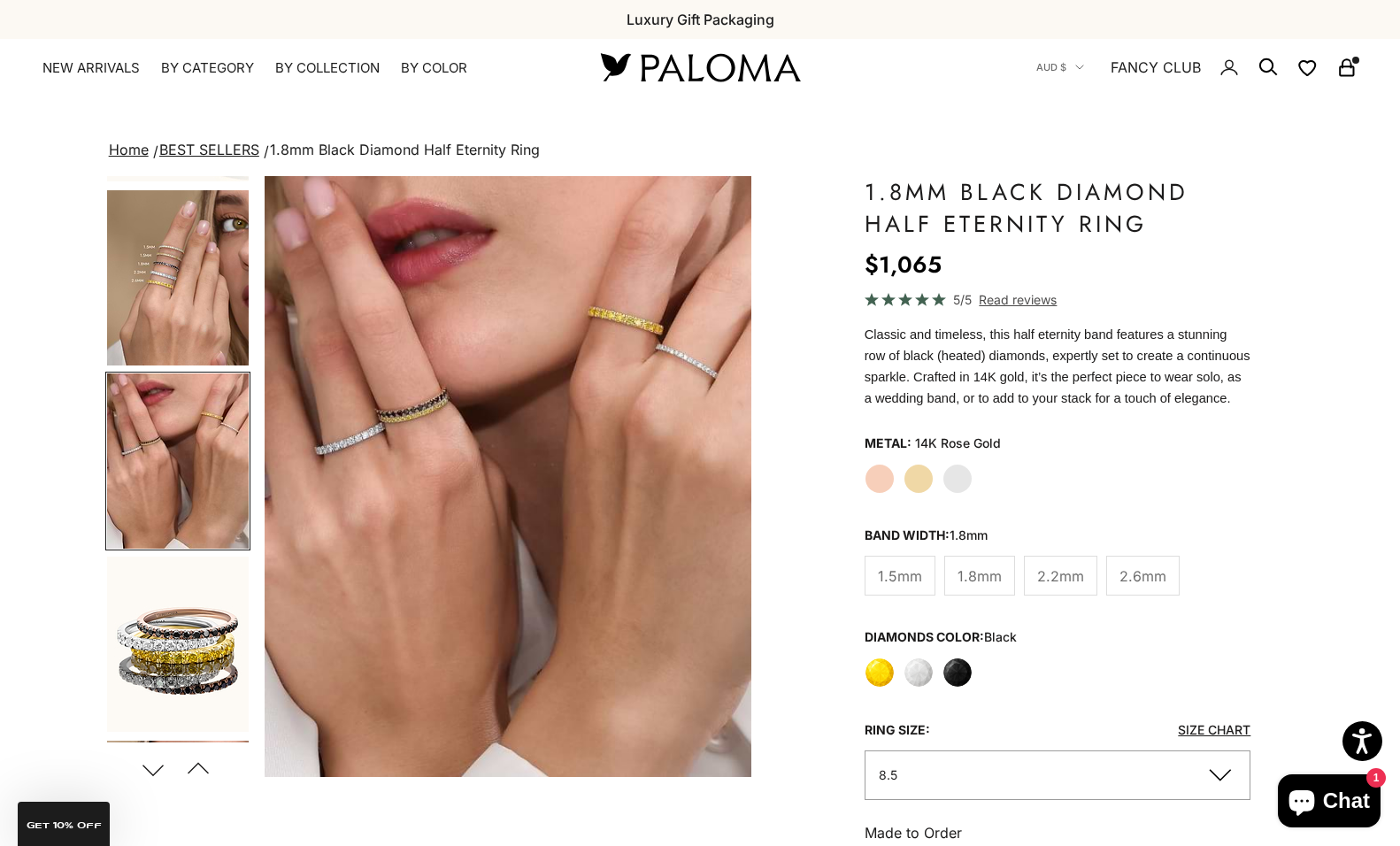 click at bounding box center (178, 644) 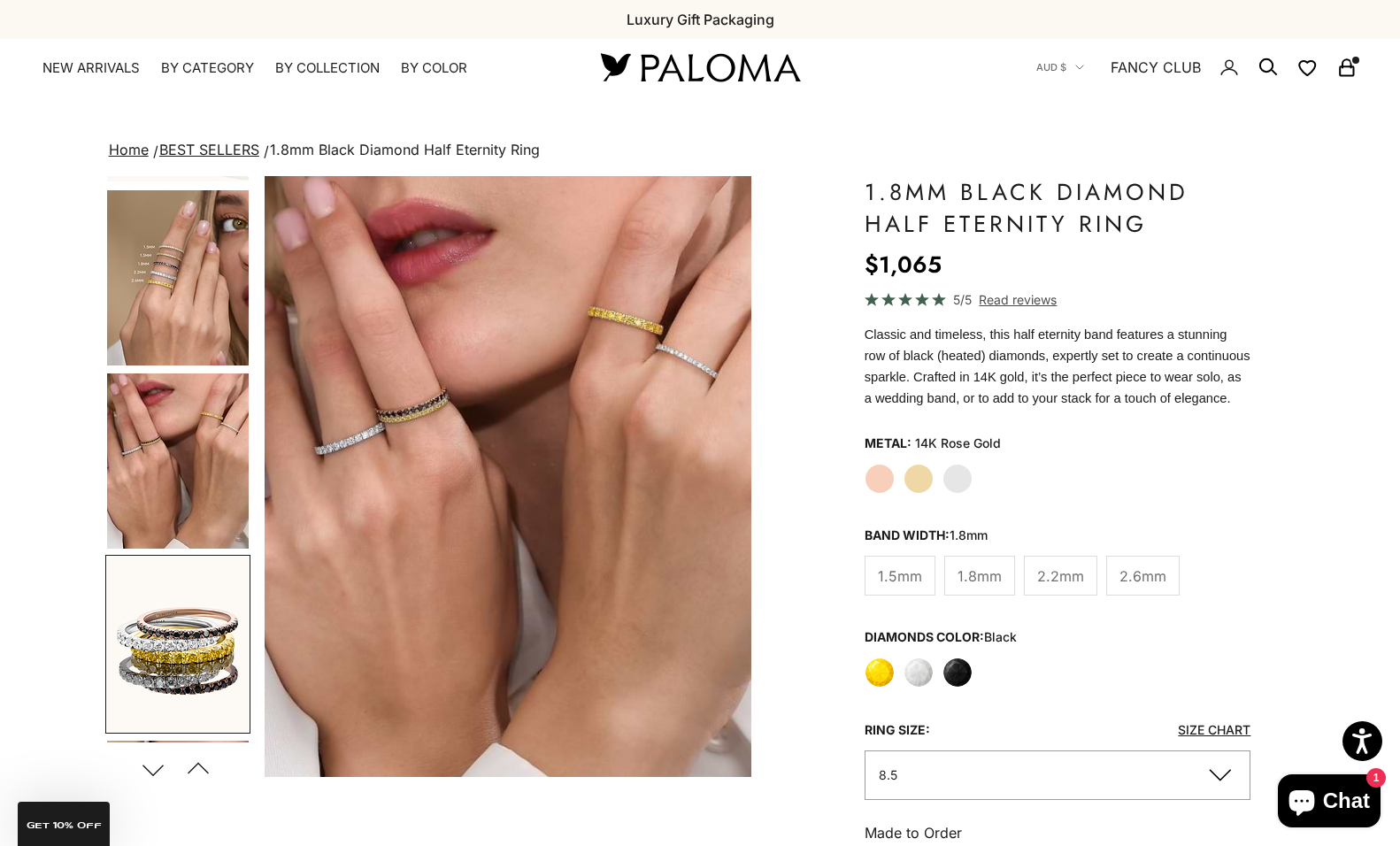 scroll, scrollTop: 0, scrollLeft: 1524, axis: horizontal 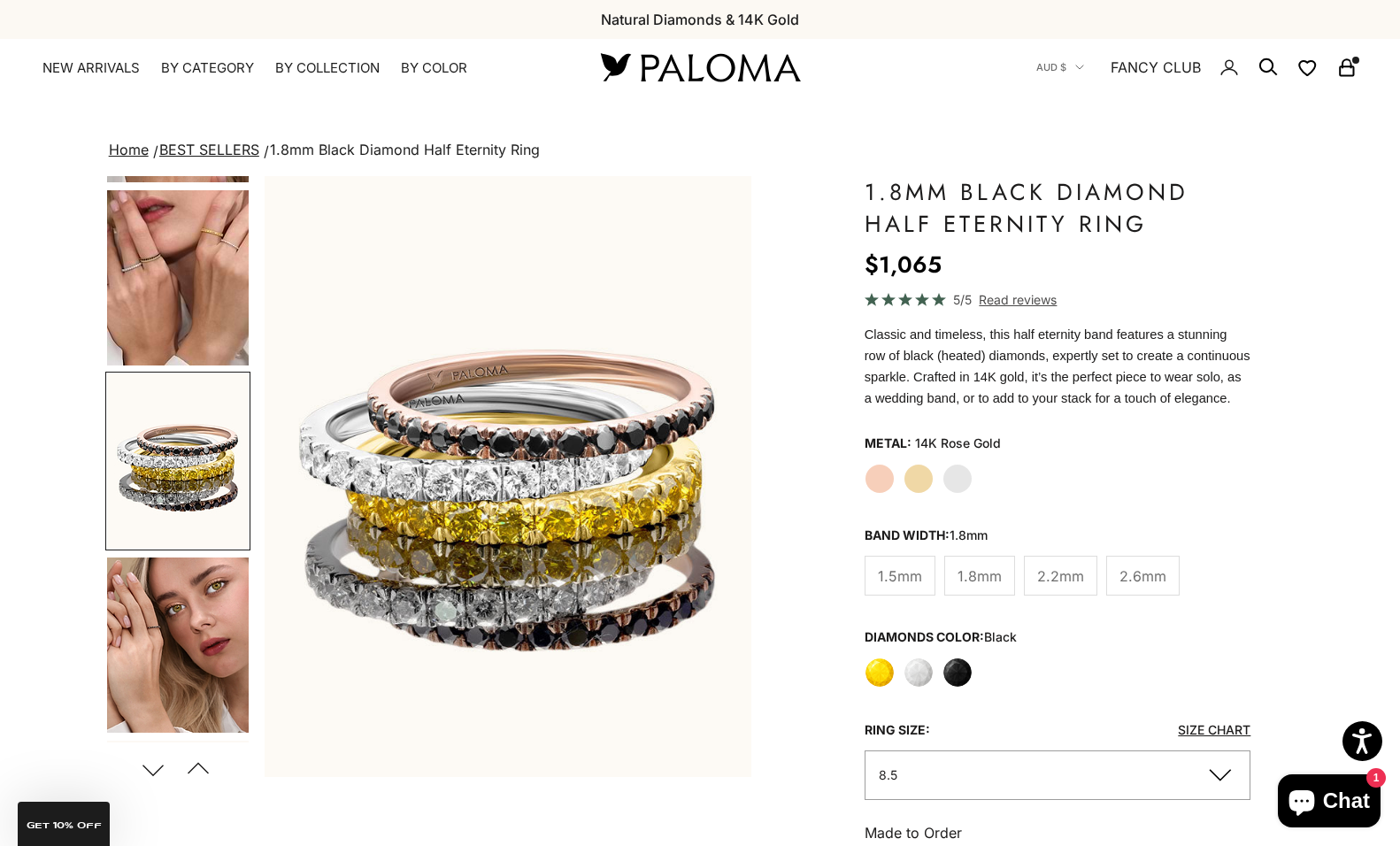click on "White Gold" 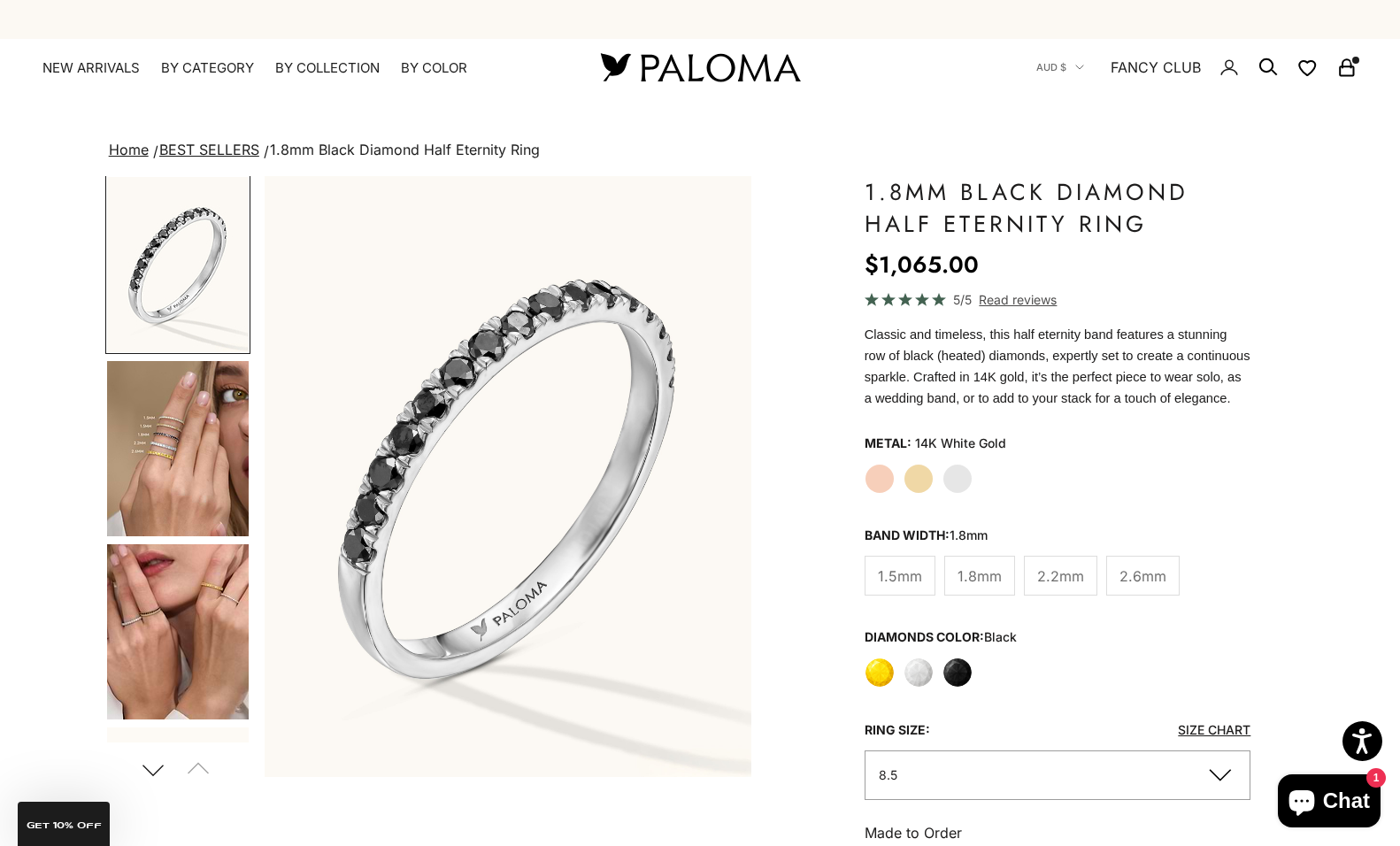 scroll, scrollTop: 0, scrollLeft: 0, axis: both 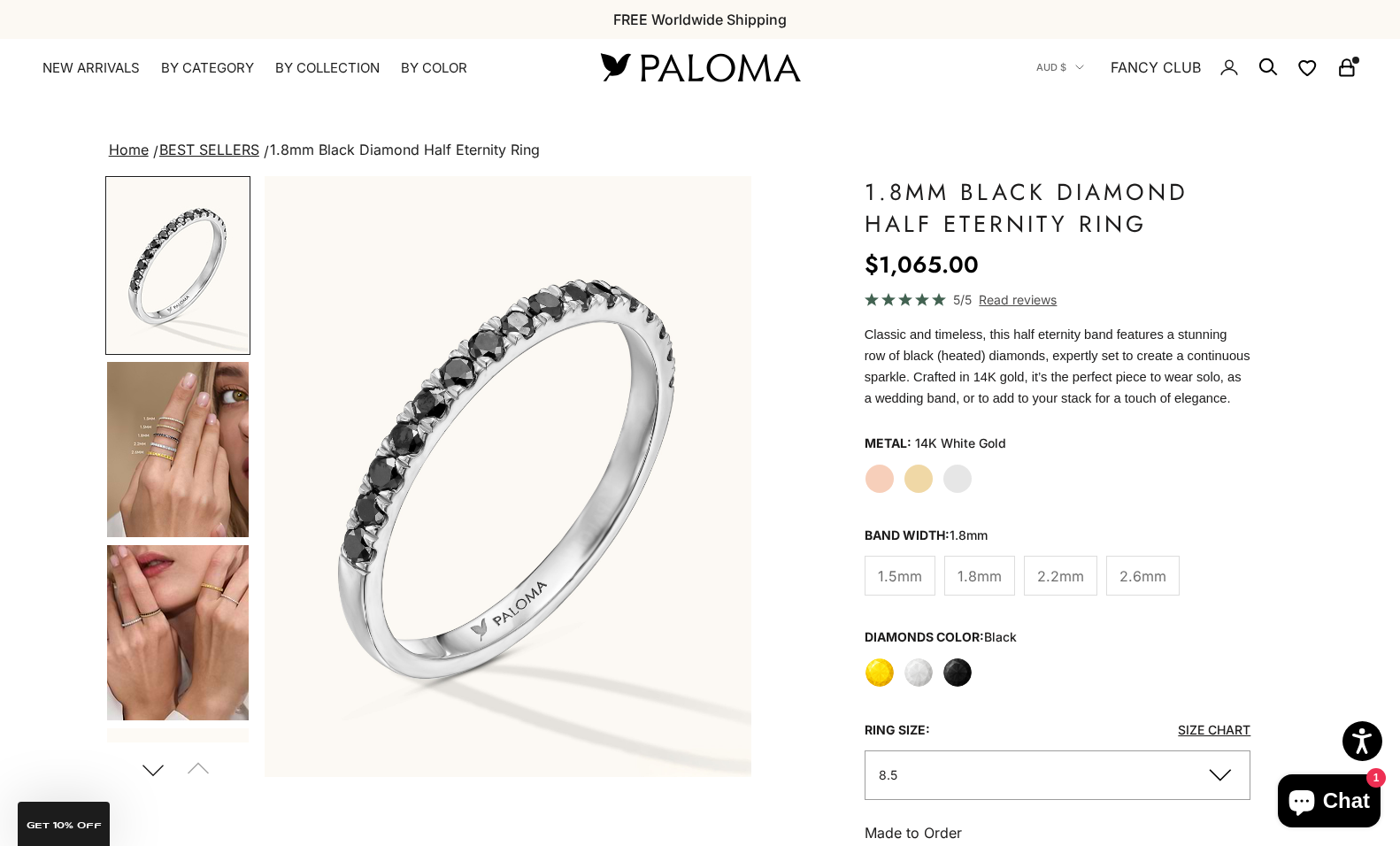 click on "White" 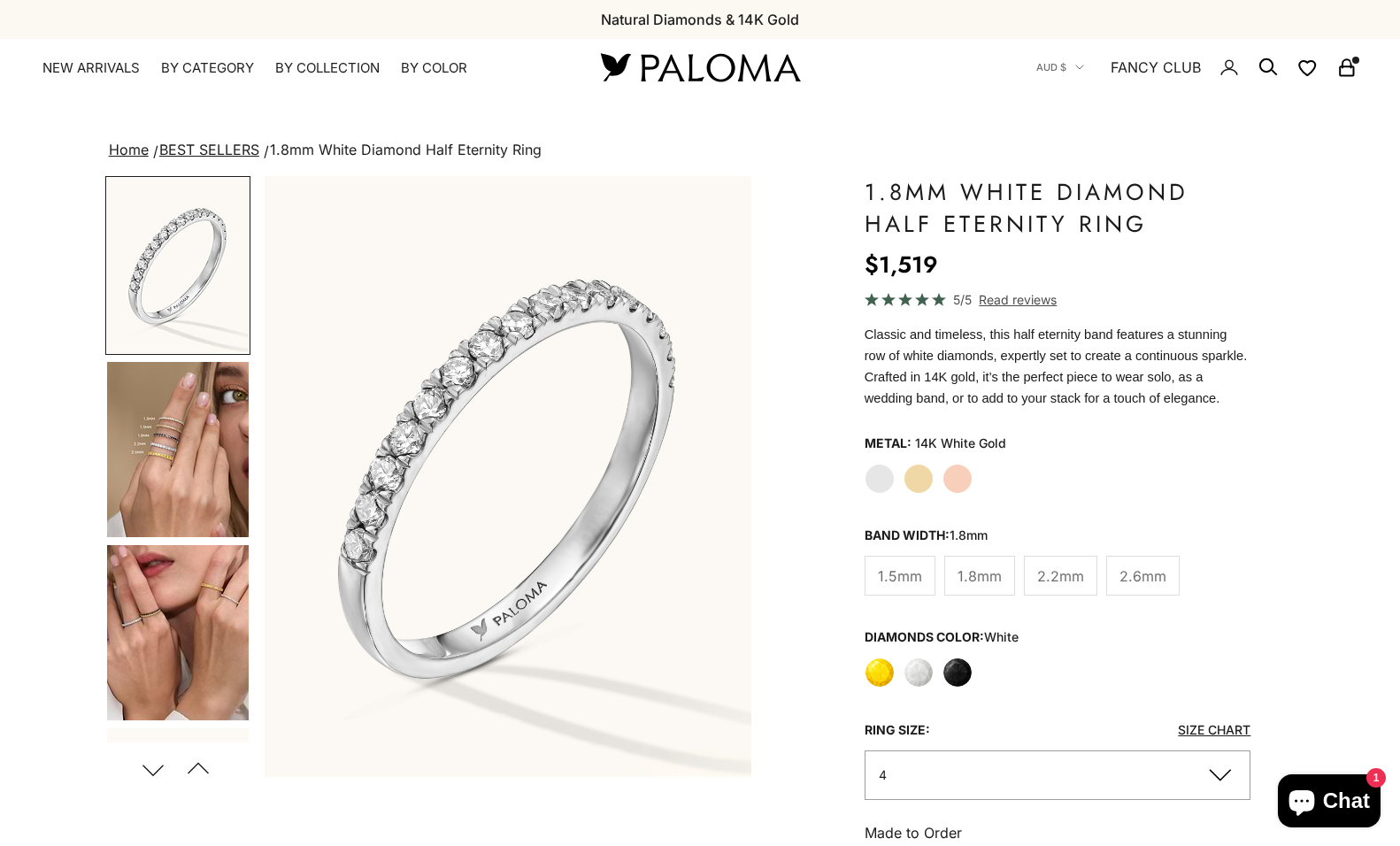 scroll, scrollTop: 0, scrollLeft: 0, axis: both 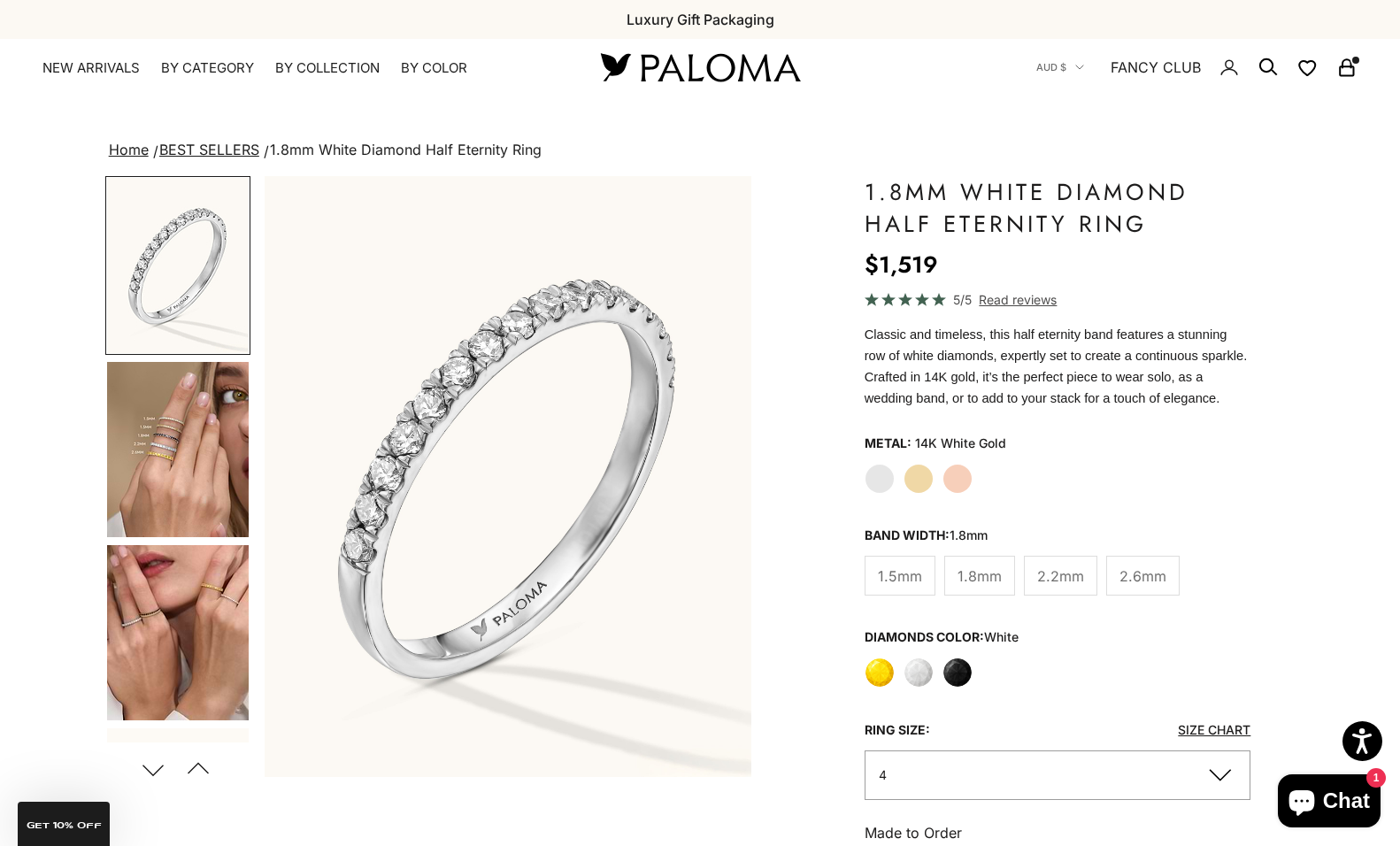 click on "Black" 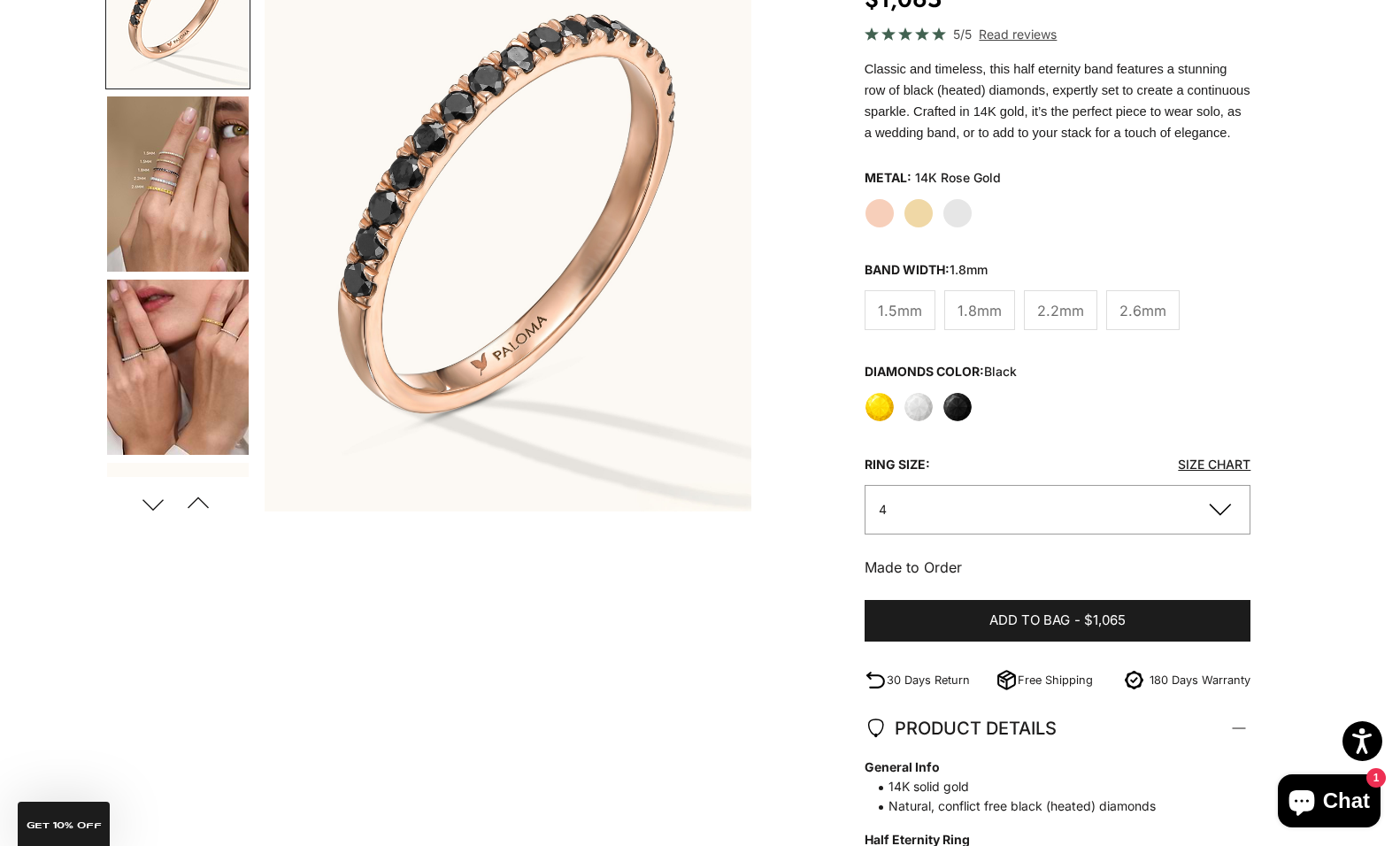 scroll, scrollTop: 0, scrollLeft: 0, axis: both 